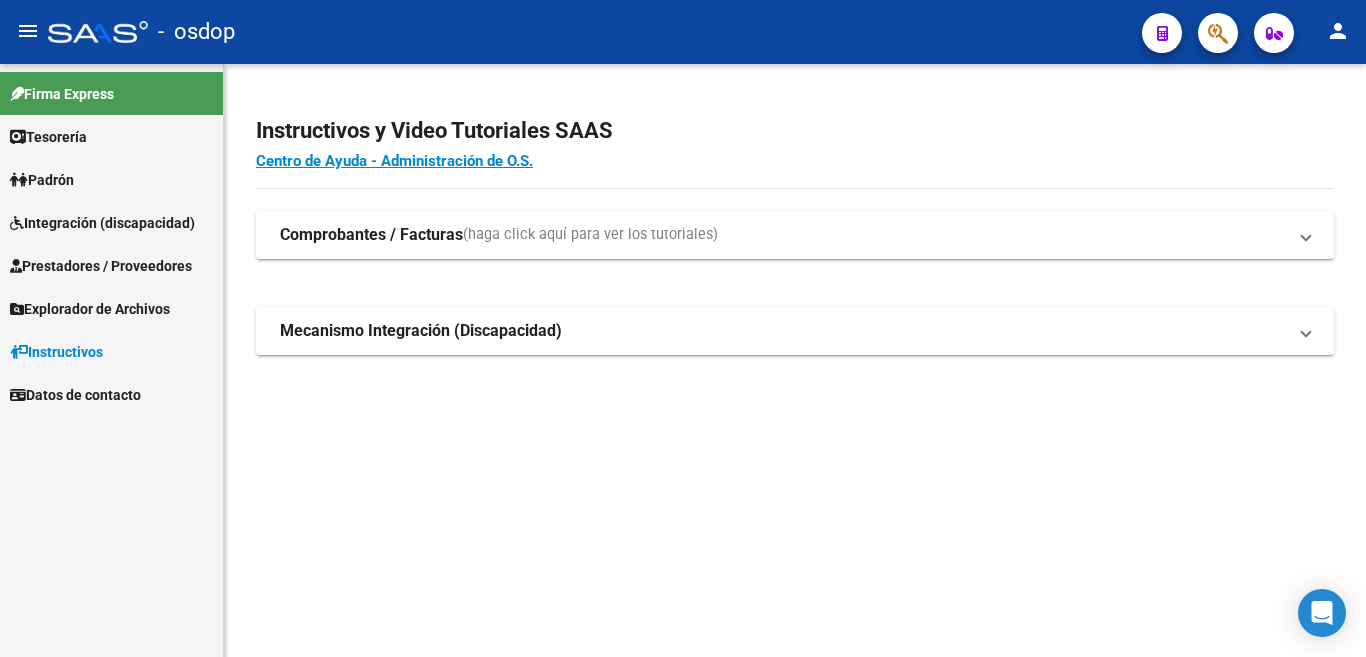 scroll, scrollTop: 0, scrollLeft: 0, axis: both 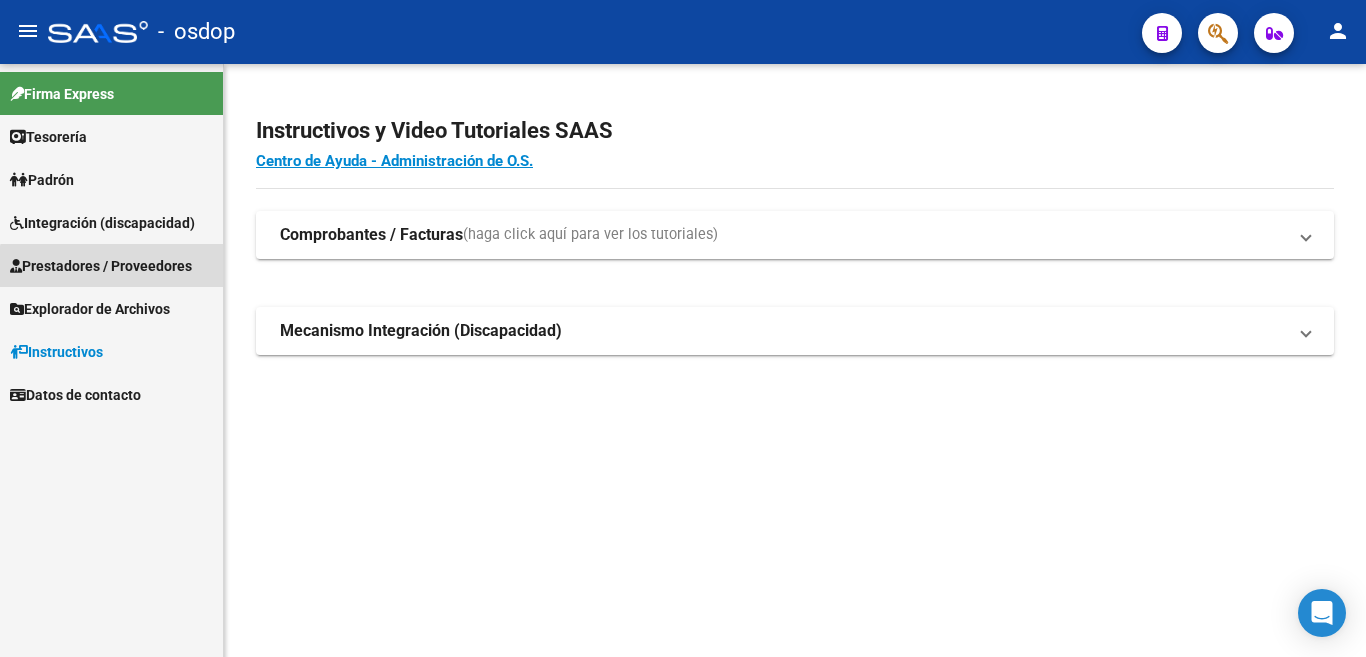 click on "Prestadores / Proveedores" at bounding box center [101, 266] 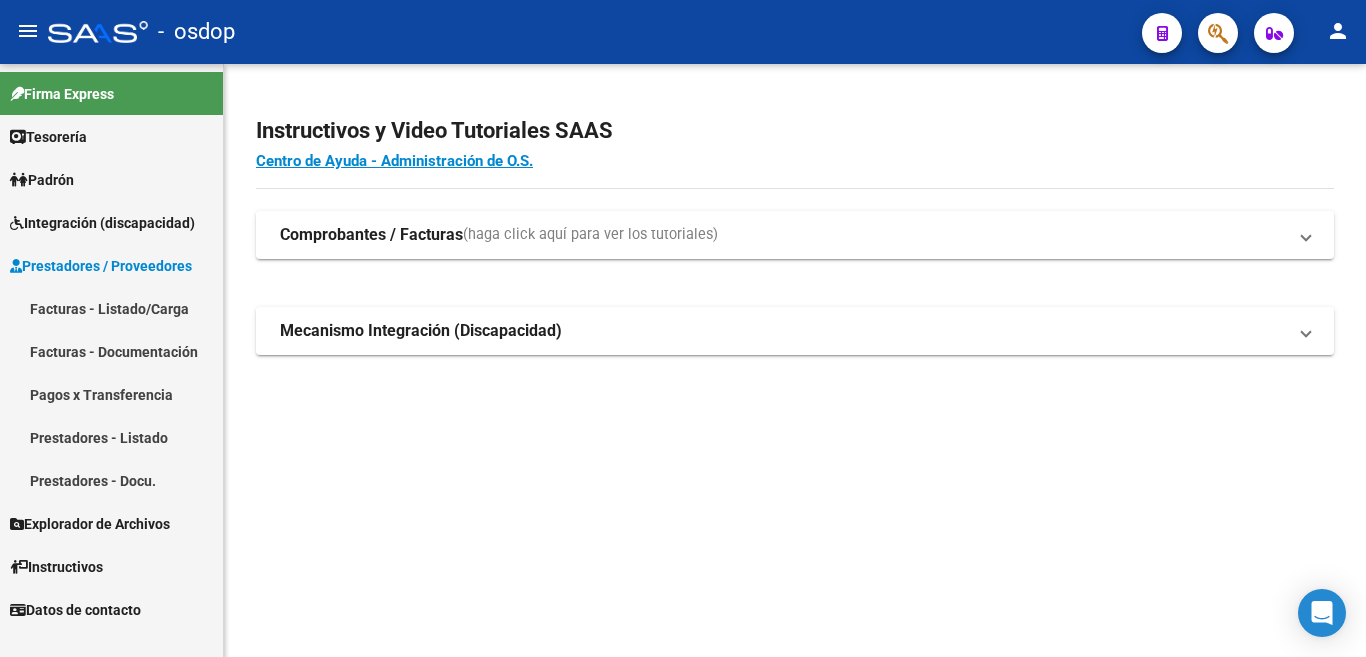 click on "Facturas - Listado/Carga" at bounding box center [111, 308] 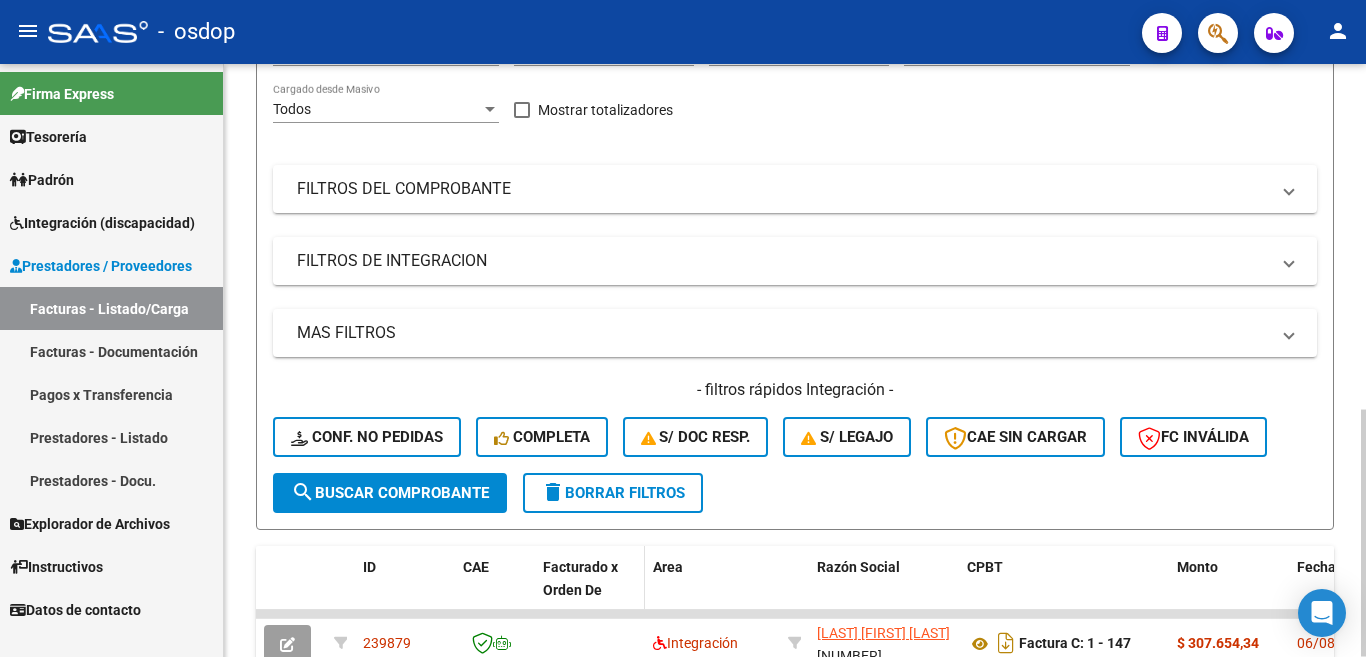 scroll, scrollTop: 0, scrollLeft: 0, axis: both 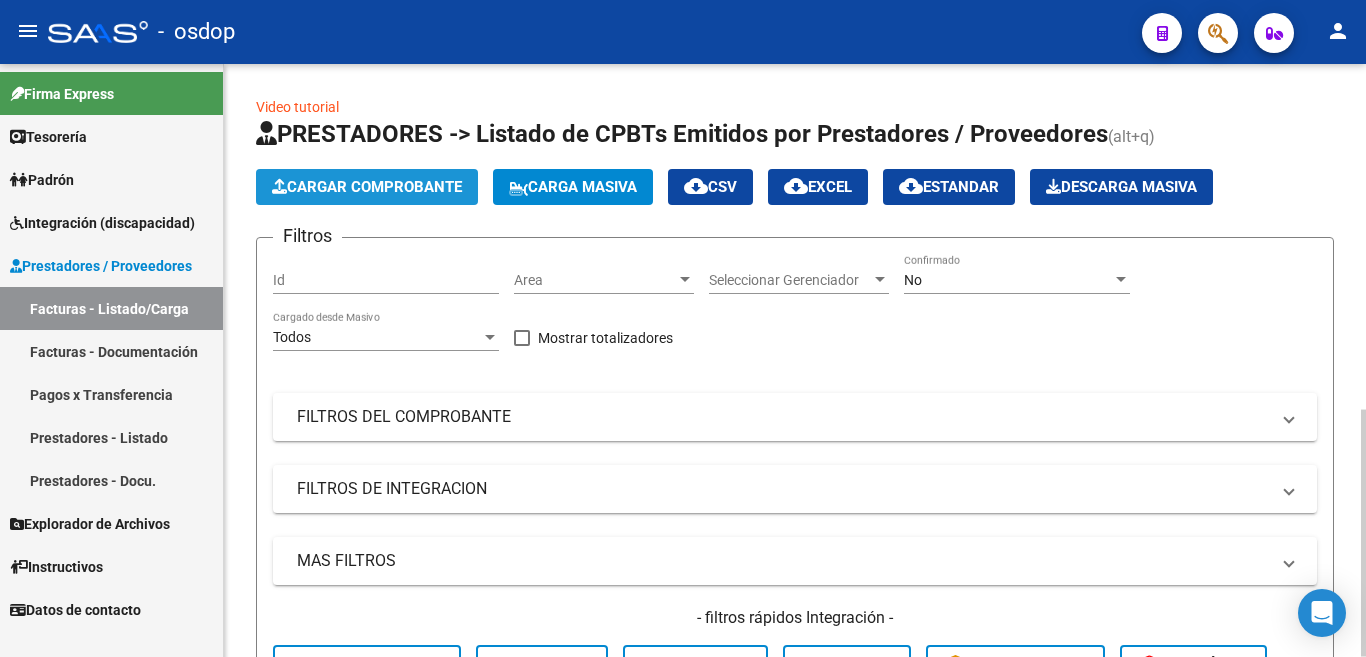 click on "Cargar Comprobante" 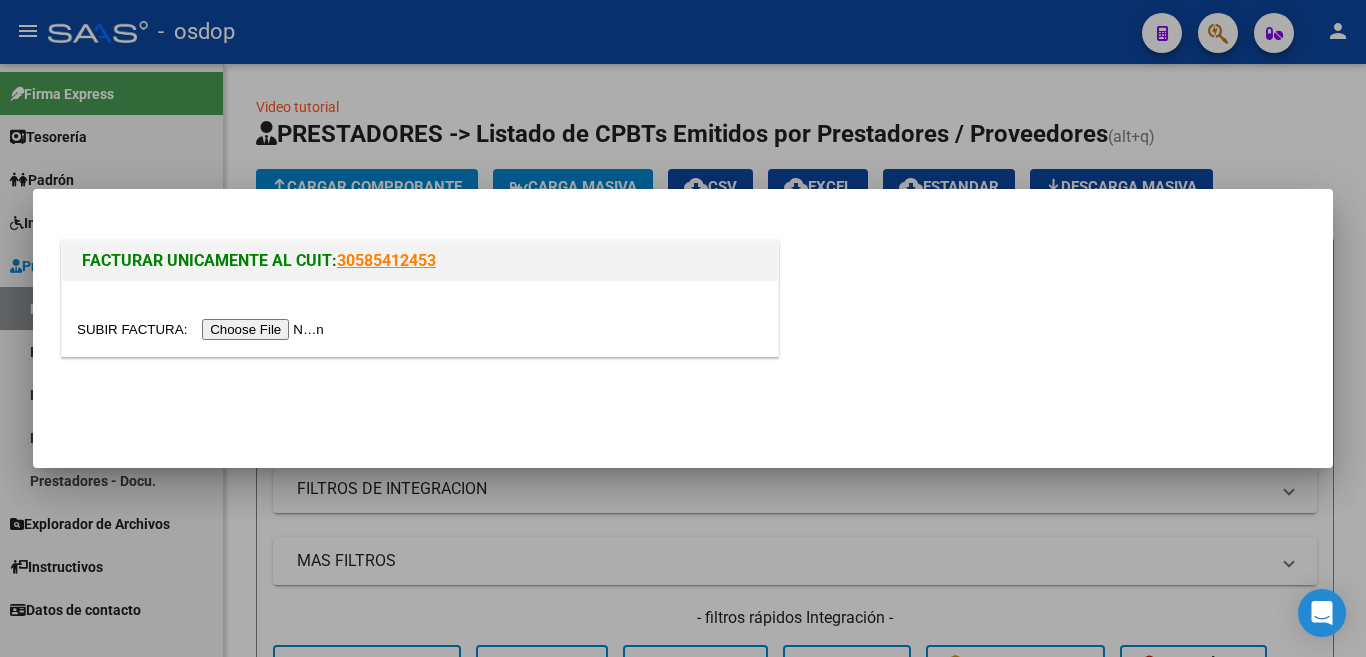 click at bounding box center [203, 329] 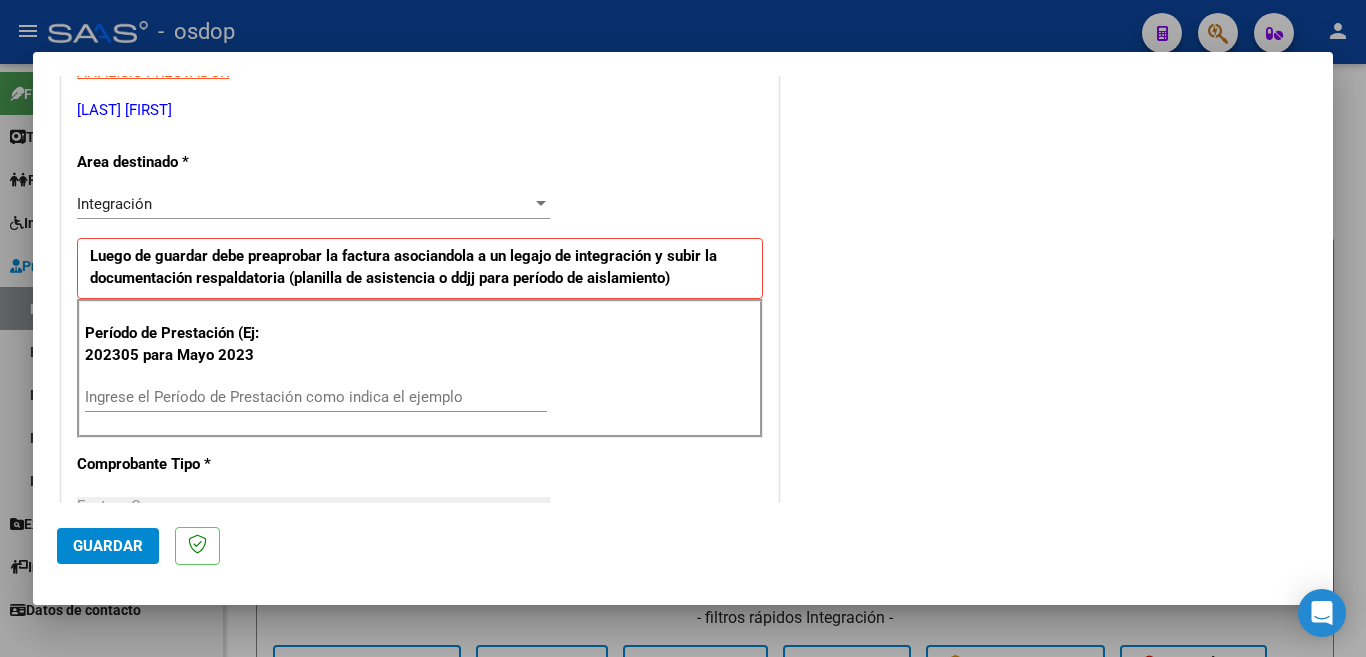 scroll, scrollTop: 400, scrollLeft: 0, axis: vertical 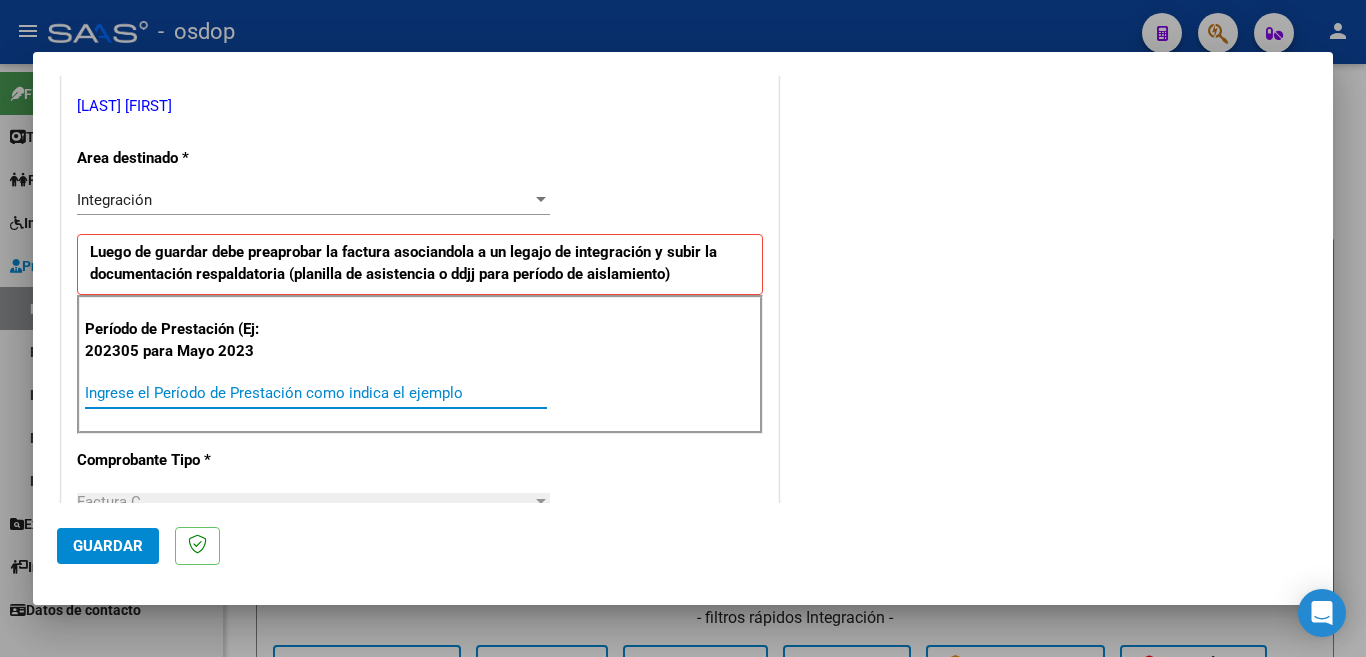 click on "Ingrese el Período de Prestación como indica el ejemplo" at bounding box center [316, 393] 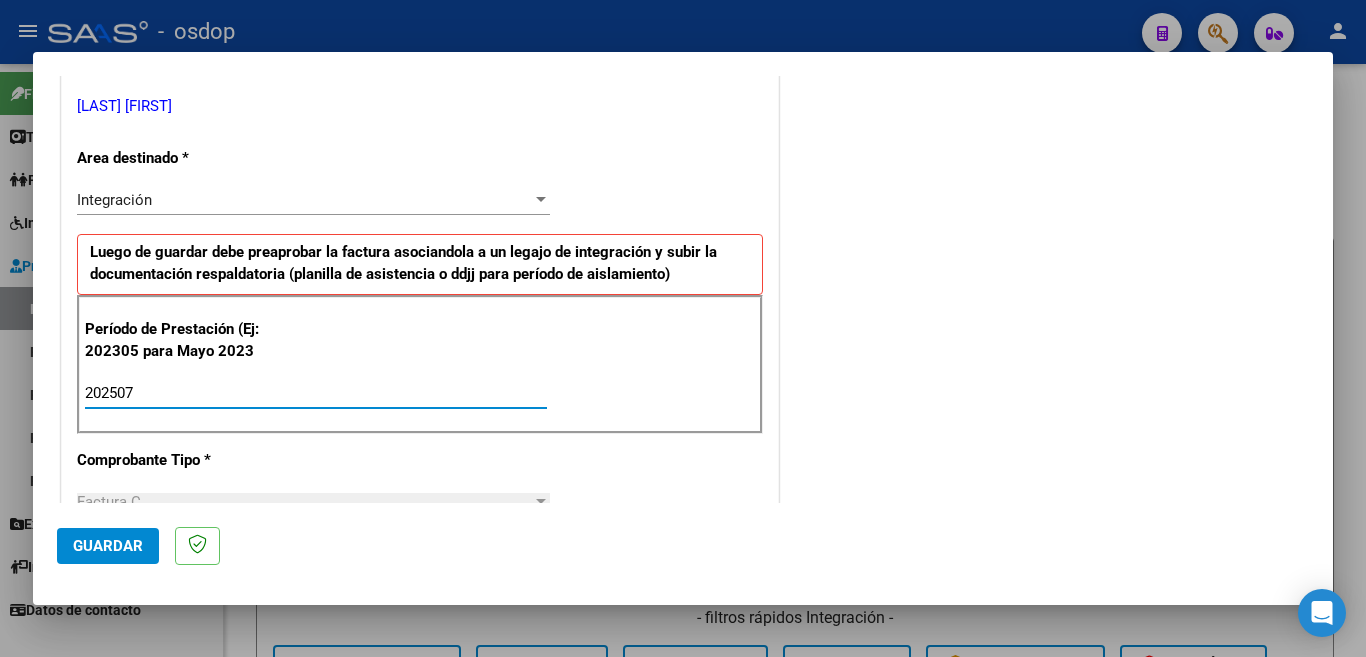 type on "202507" 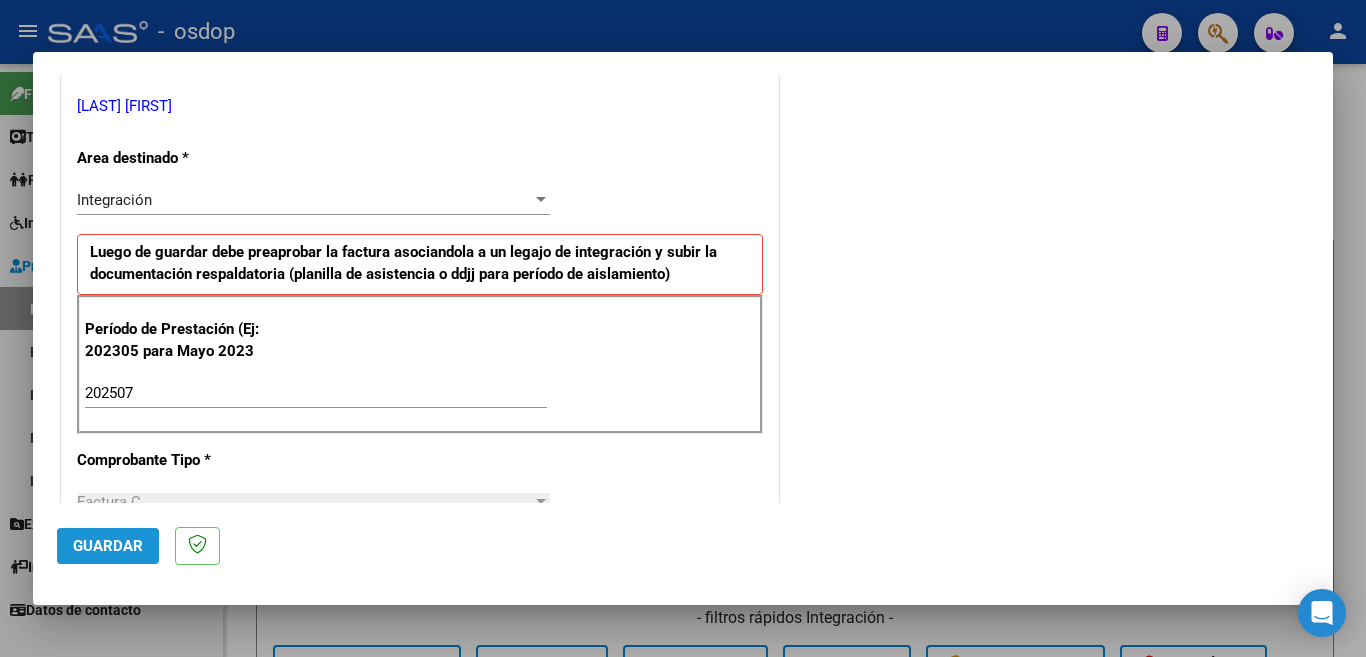click on "Guardar" 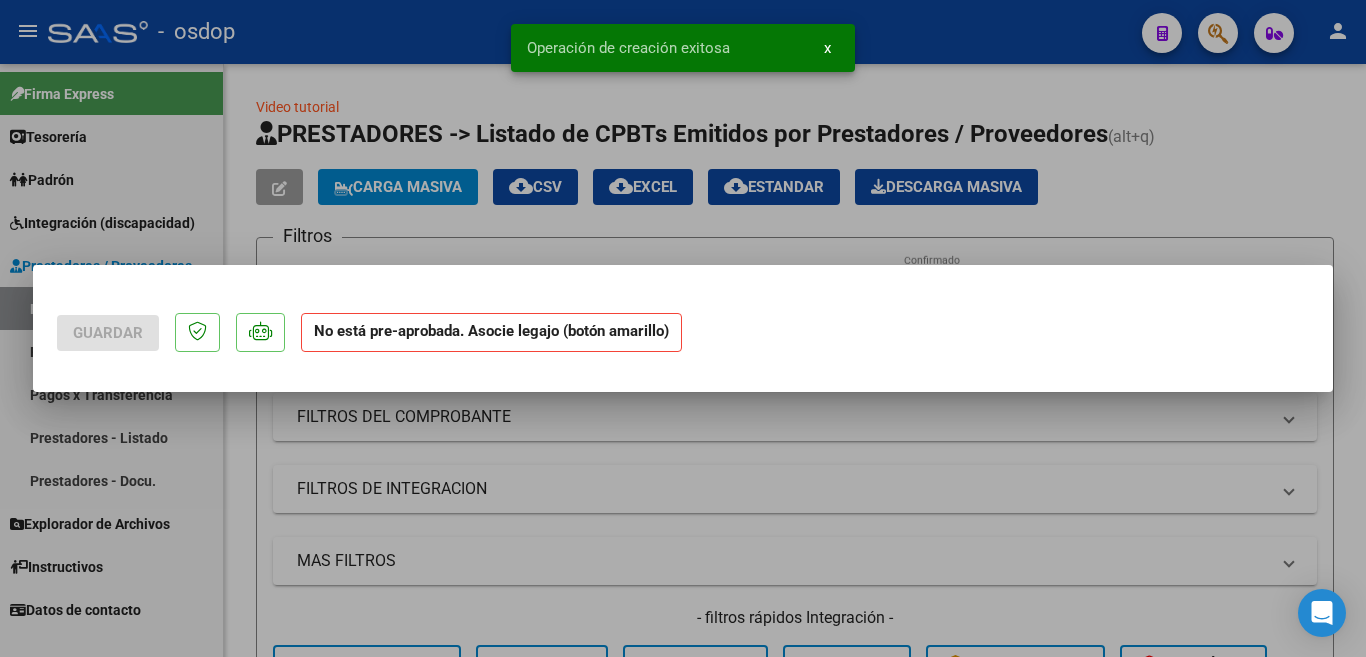 scroll, scrollTop: 0, scrollLeft: 0, axis: both 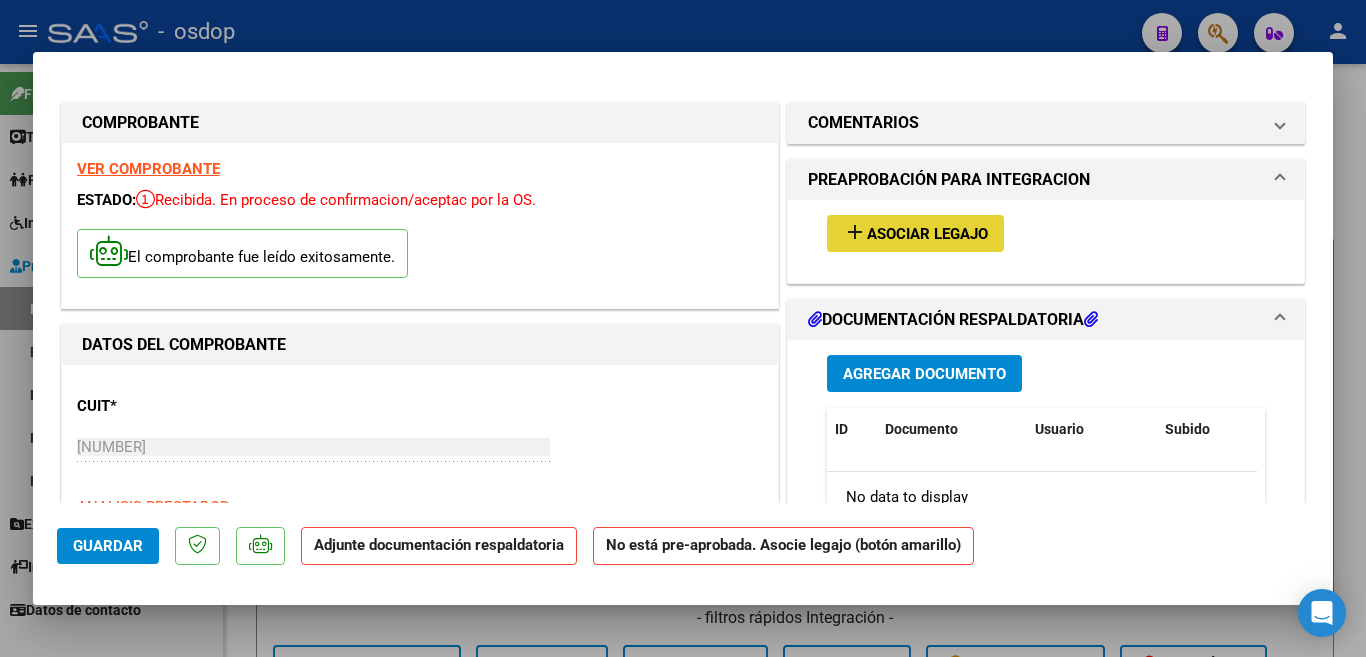 click on "Asociar Legajo" at bounding box center (927, 234) 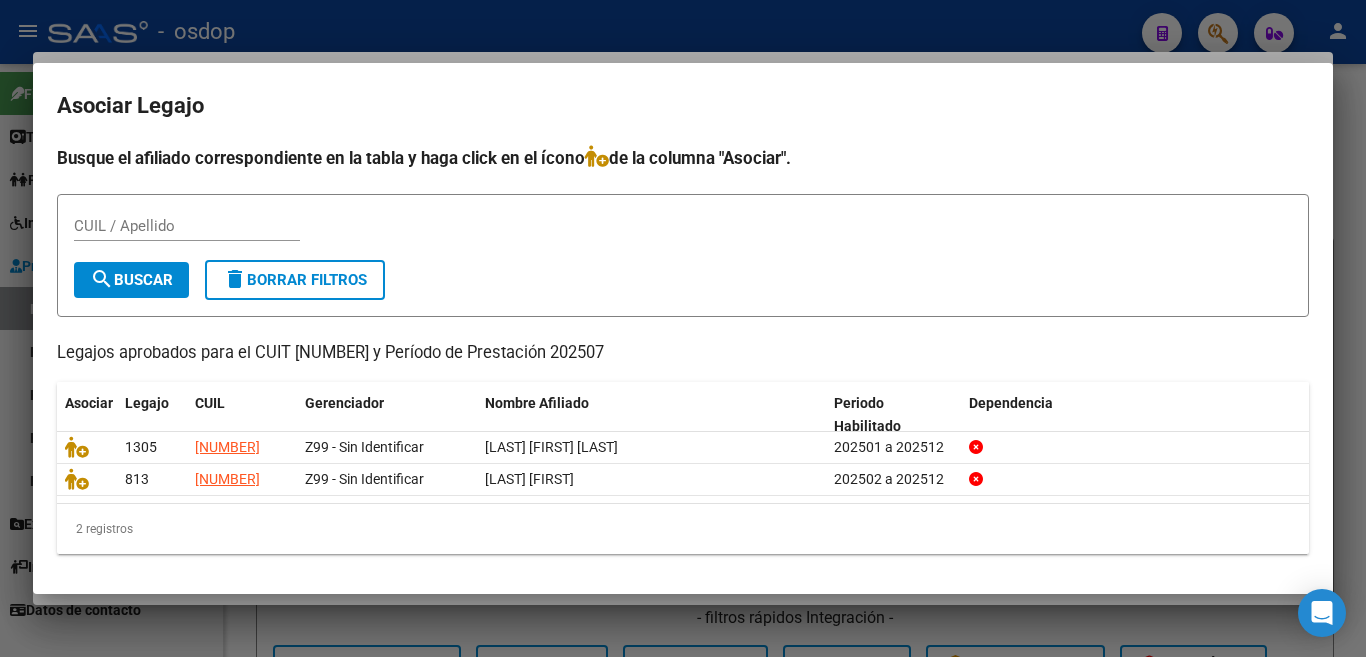 drag, startPoint x: 505, startPoint y: 114, endPoint x: 559, endPoint y: 261, distance: 156.6046 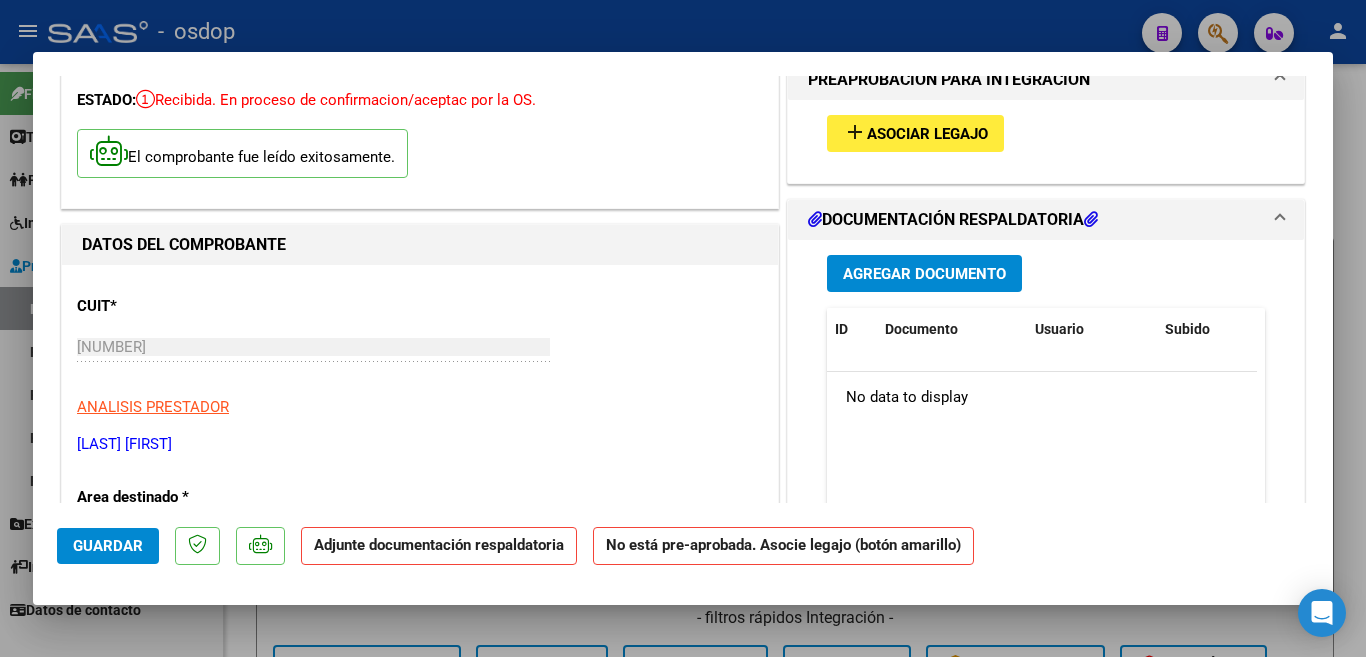 scroll, scrollTop: 0, scrollLeft: 0, axis: both 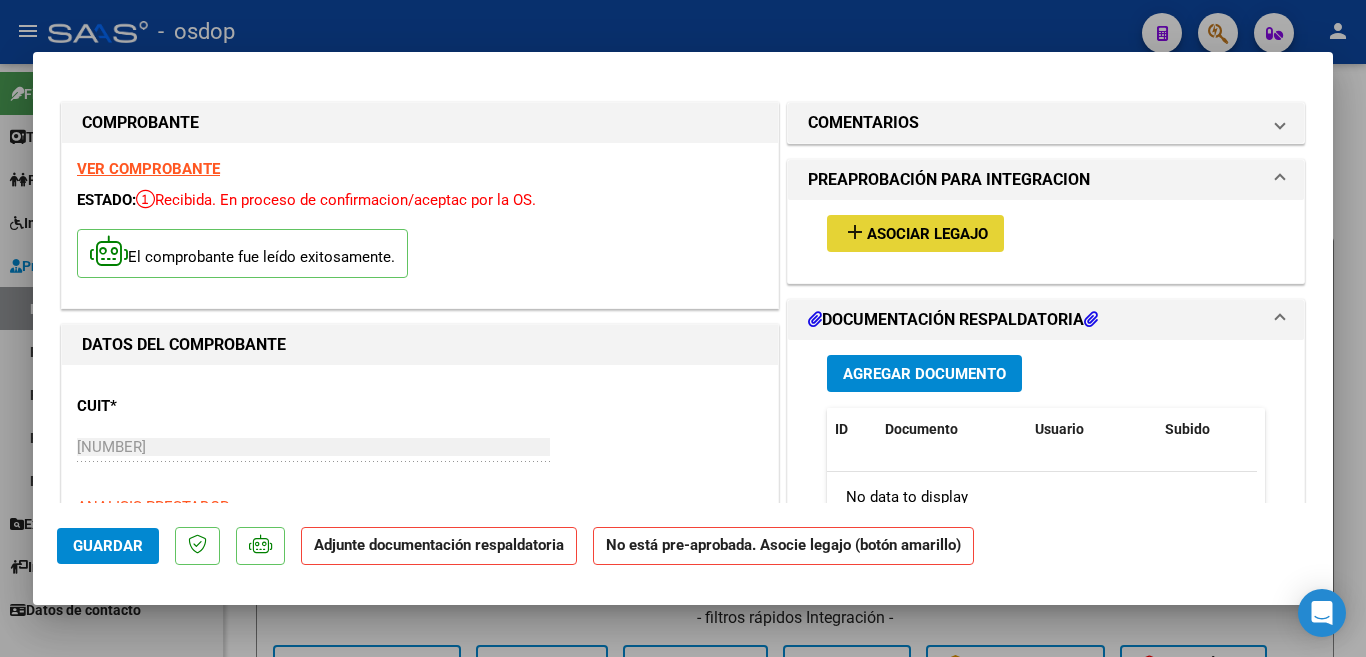 click on "Asociar Legajo" at bounding box center (927, 234) 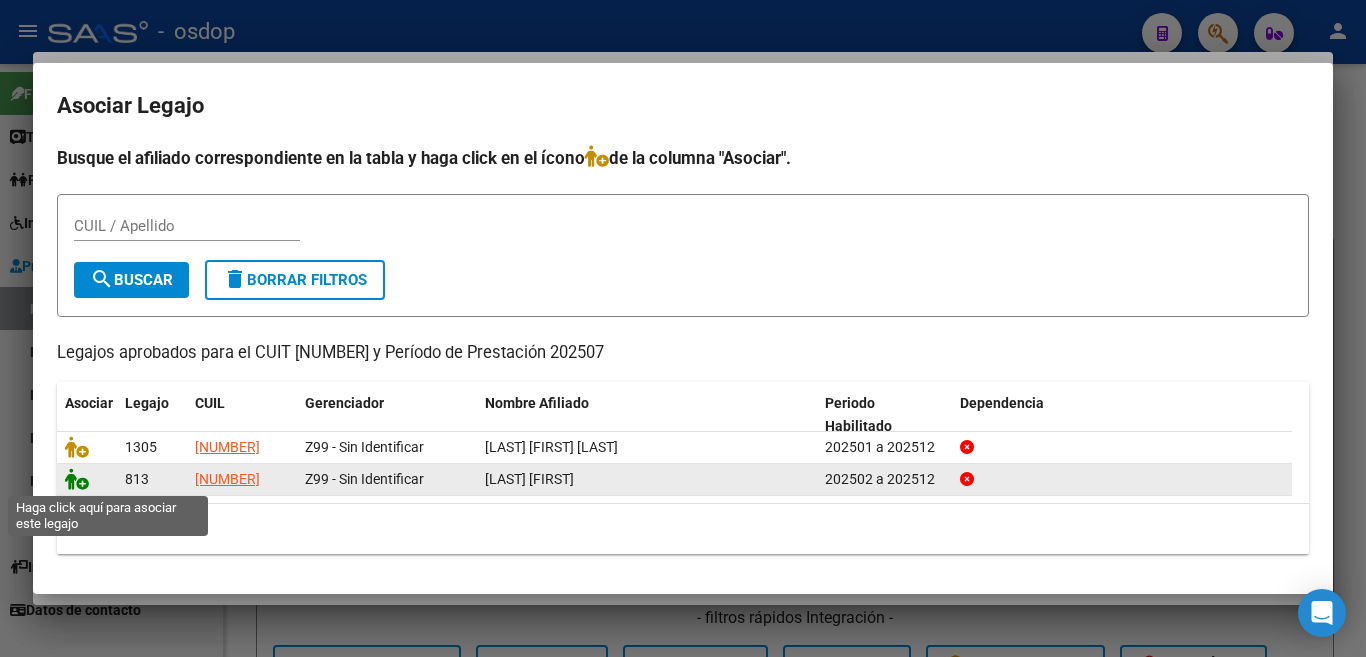 click 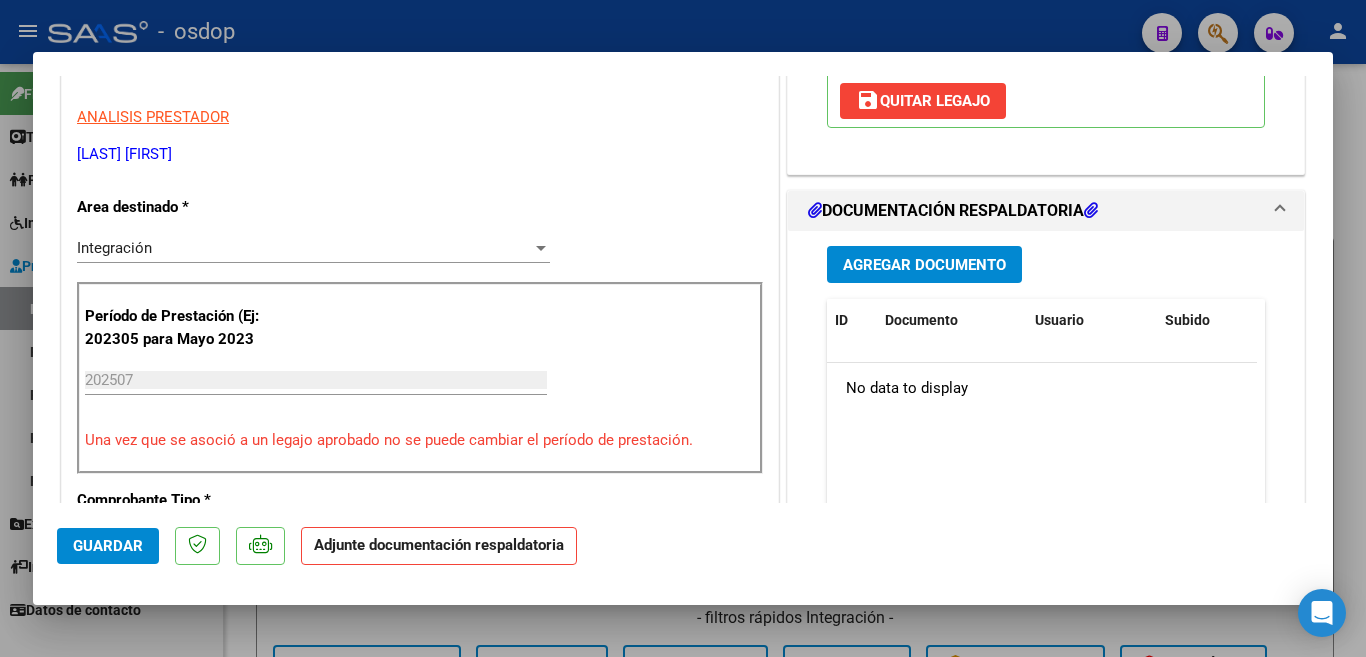 scroll, scrollTop: 400, scrollLeft: 0, axis: vertical 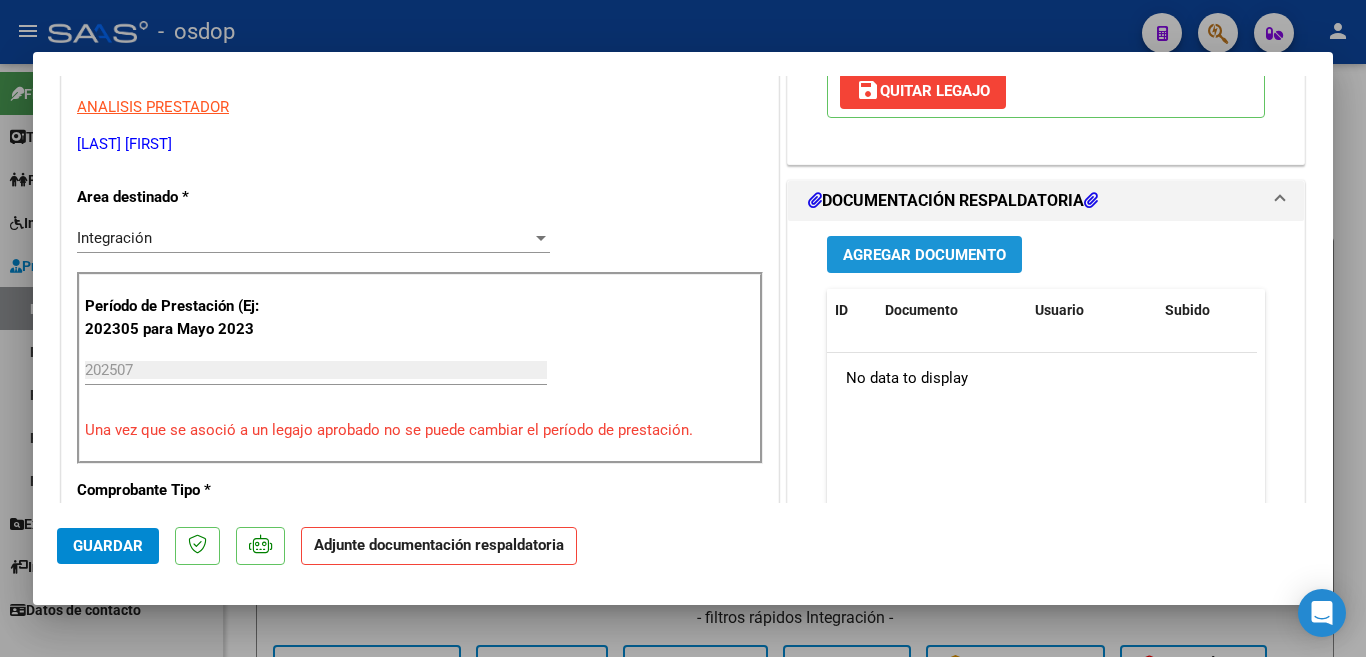 click on "Agregar Documento" at bounding box center [924, 255] 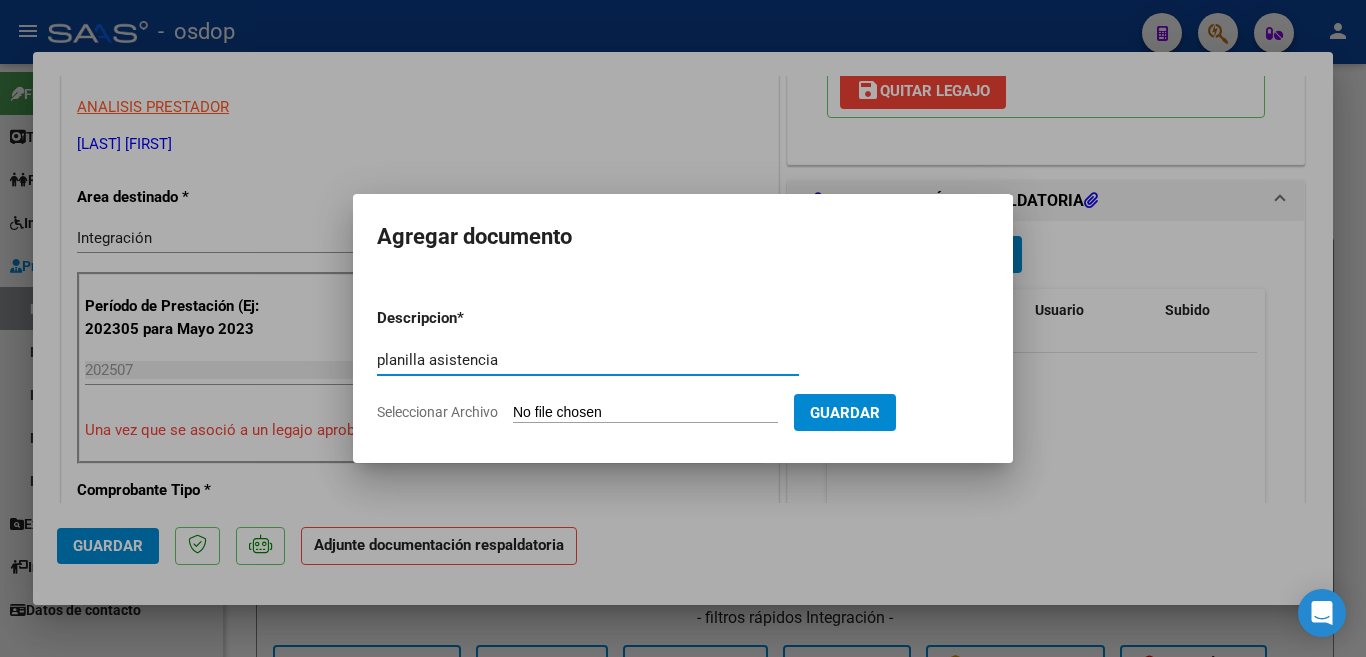 type on "planilla asistencia" 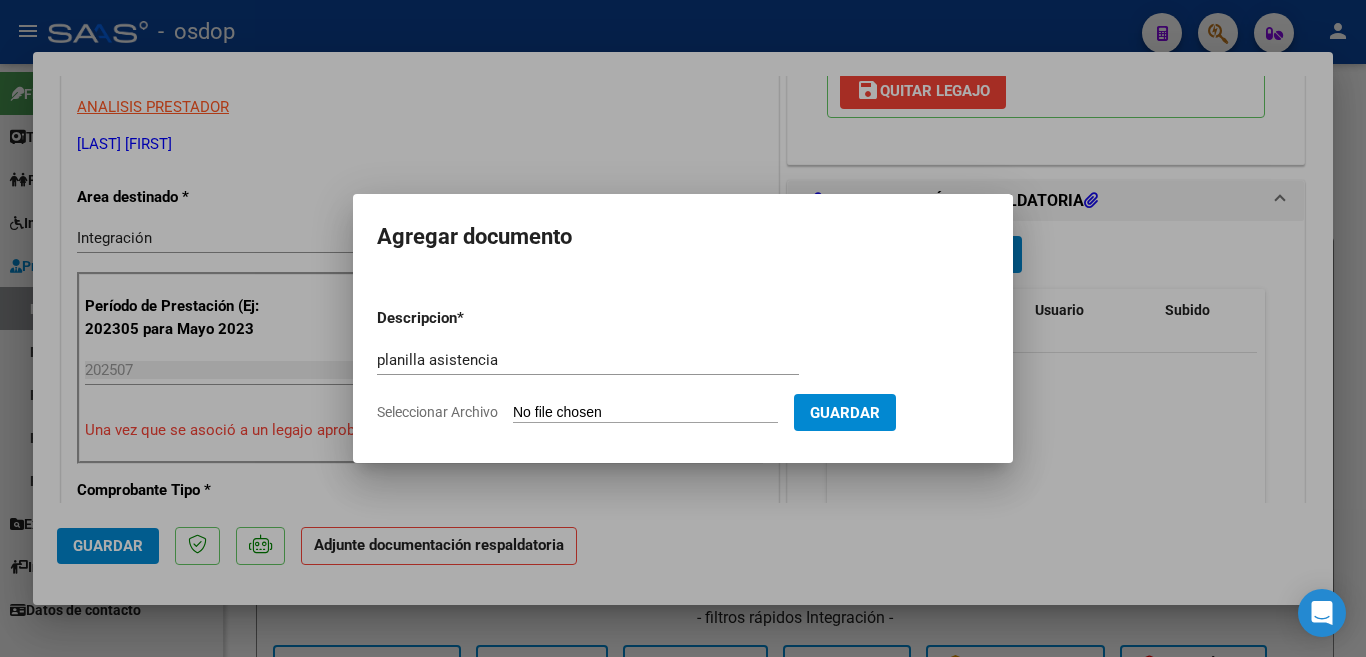 click on "Seleccionar Archivo" at bounding box center [645, 413] 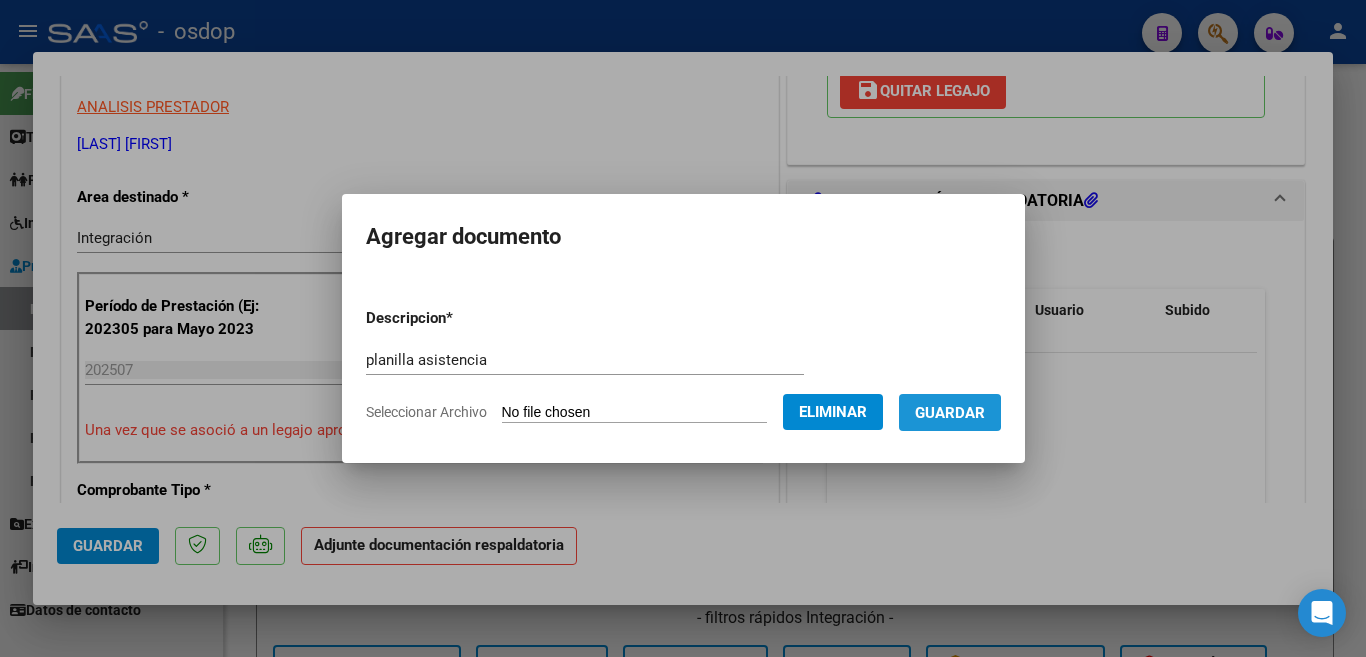 click on "Guardar" at bounding box center (950, 413) 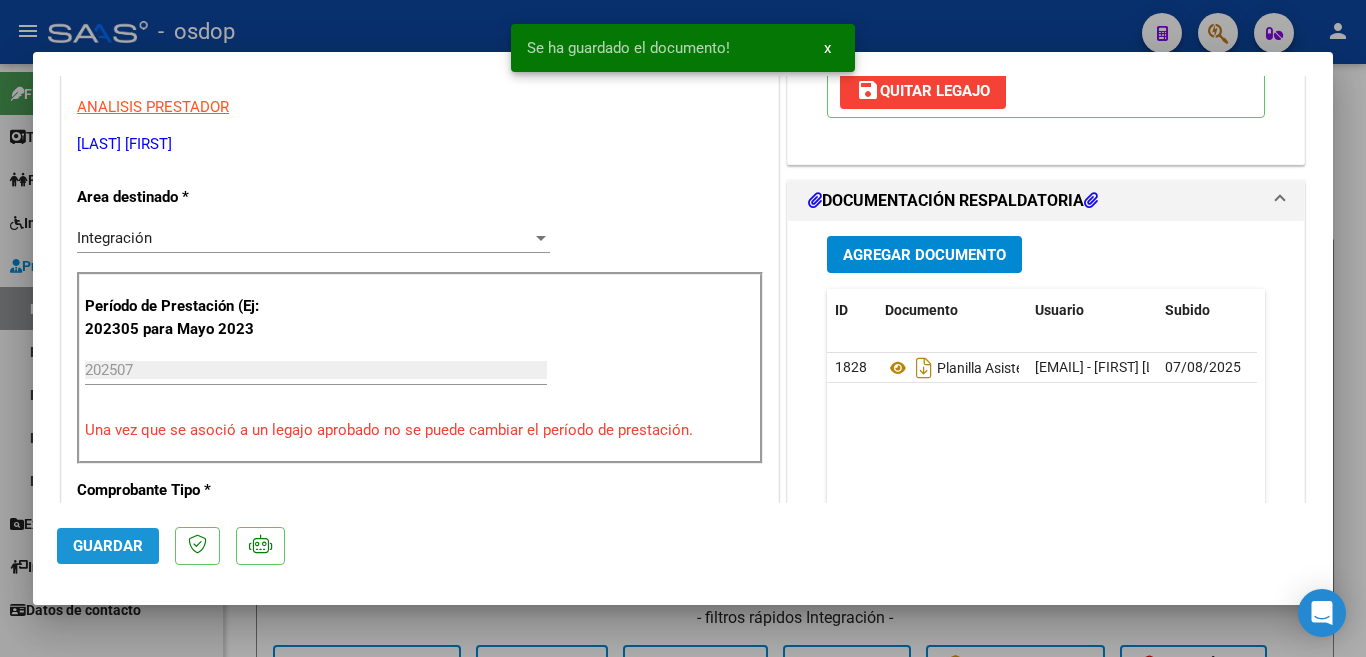click on "Guardar" 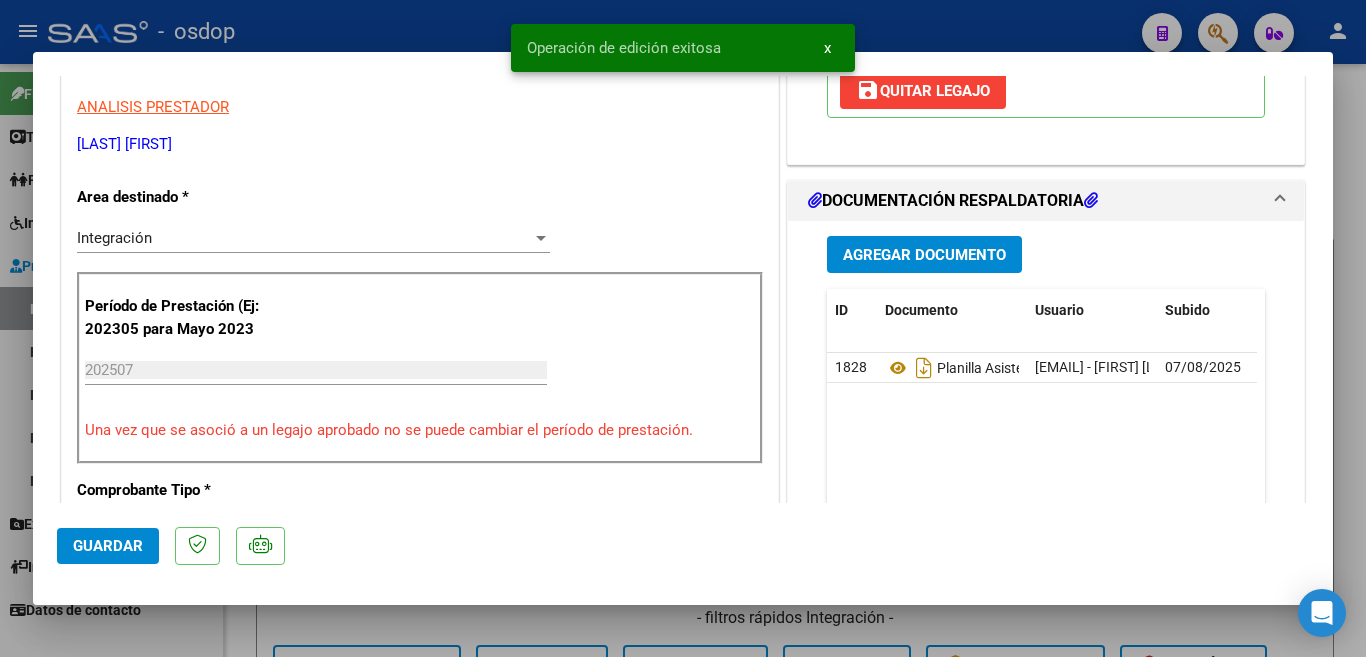 click at bounding box center (683, 328) 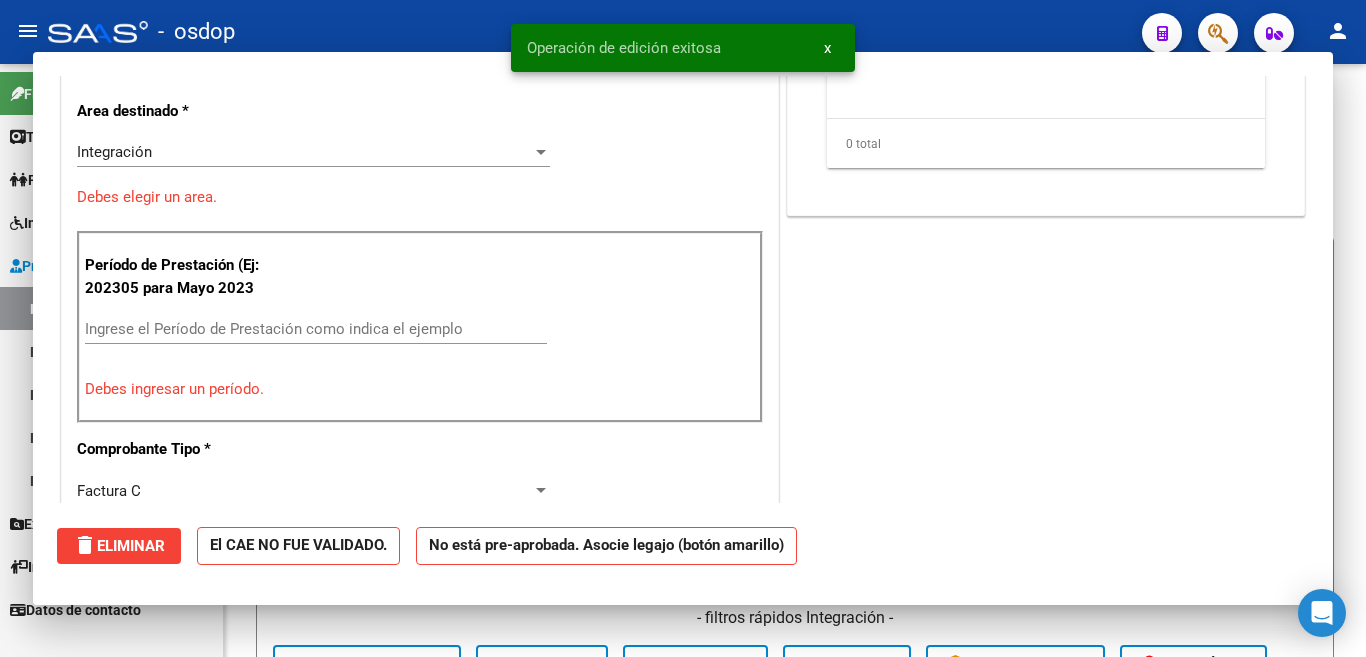 scroll, scrollTop: 339, scrollLeft: 0, axis: vertical 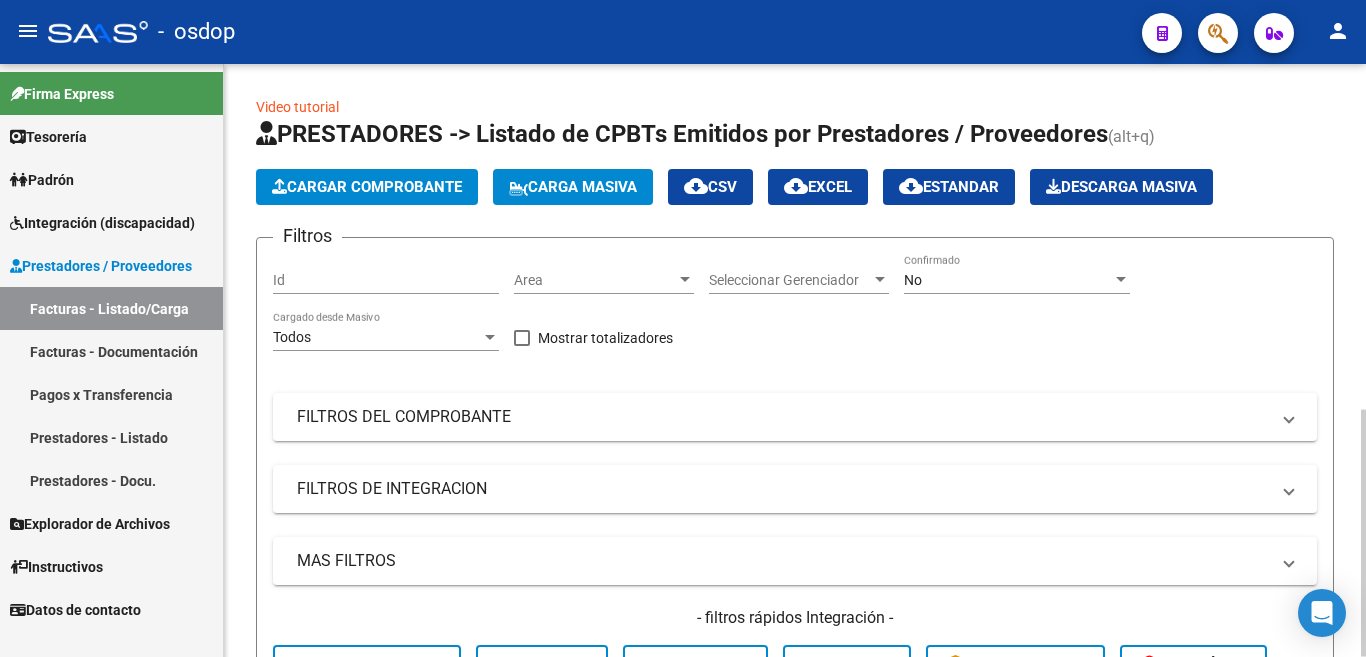 click on "Cargar Comprobante" 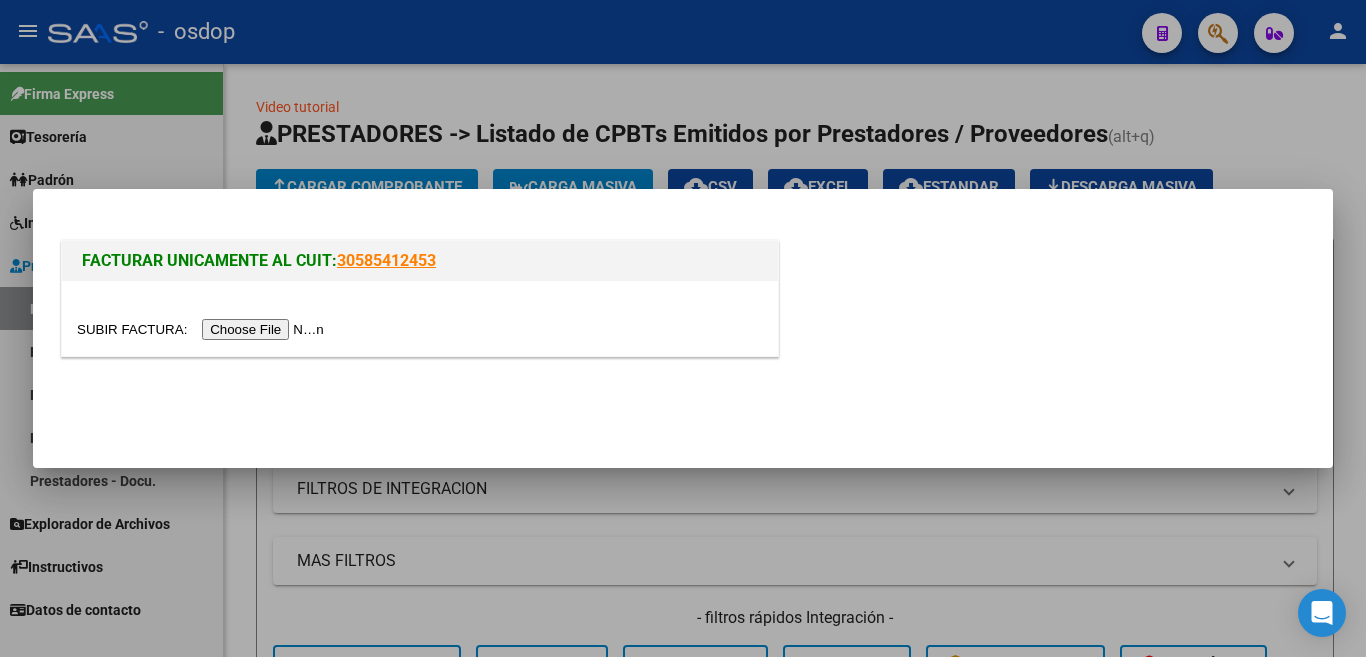 click at bounding box center (203, 329) 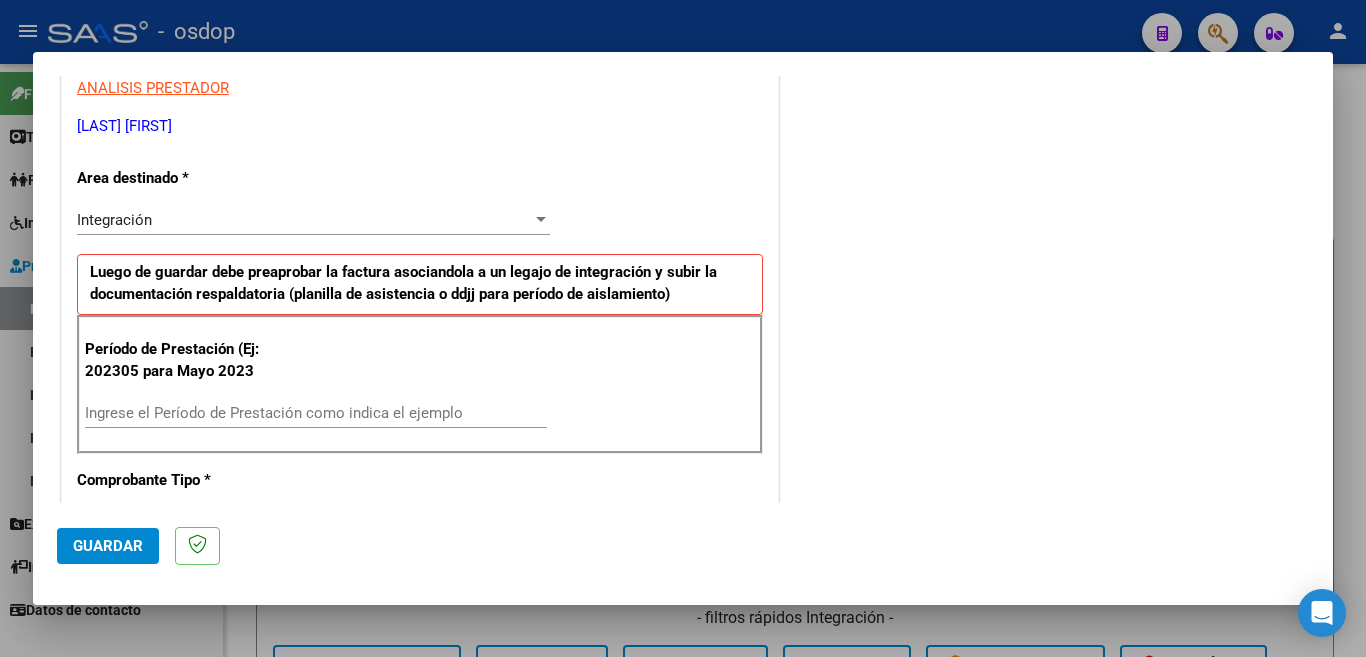 scroll, scrollTop: 400, scrollLeft: 0, axis: vertical 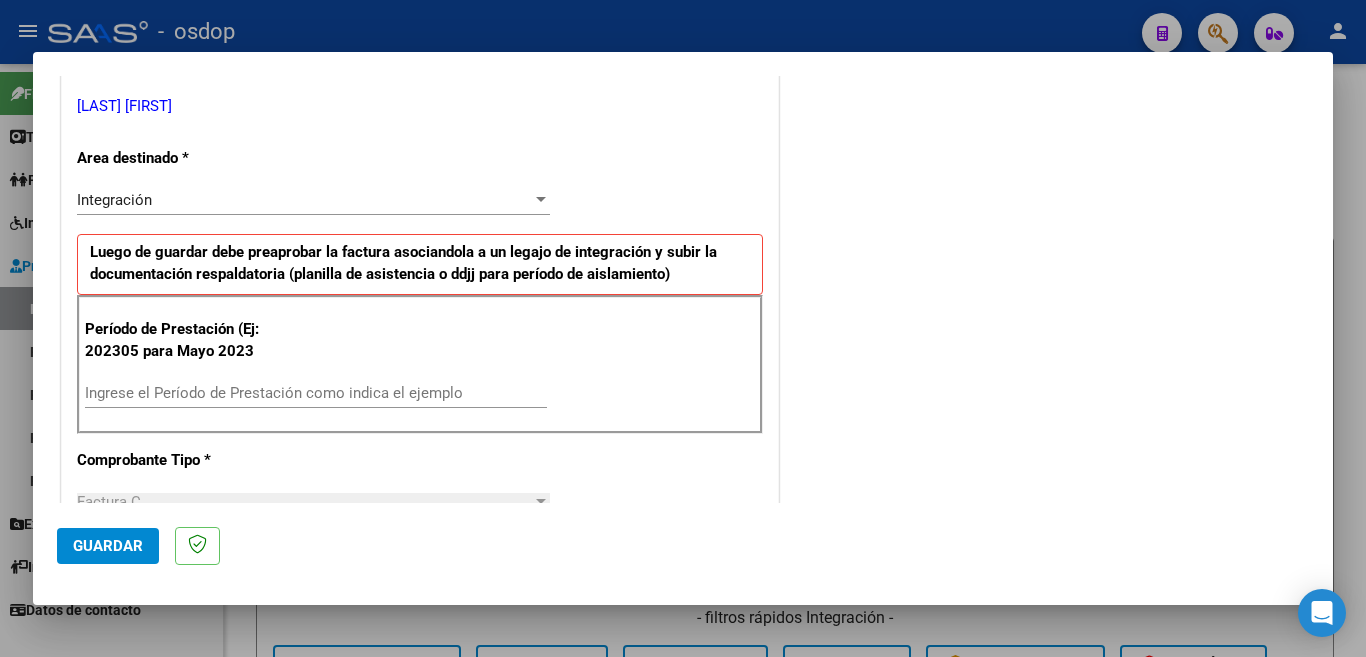 click on "Ingrese el Período de Prestación como indica el ejemplo" at bounding box center [316, 393] 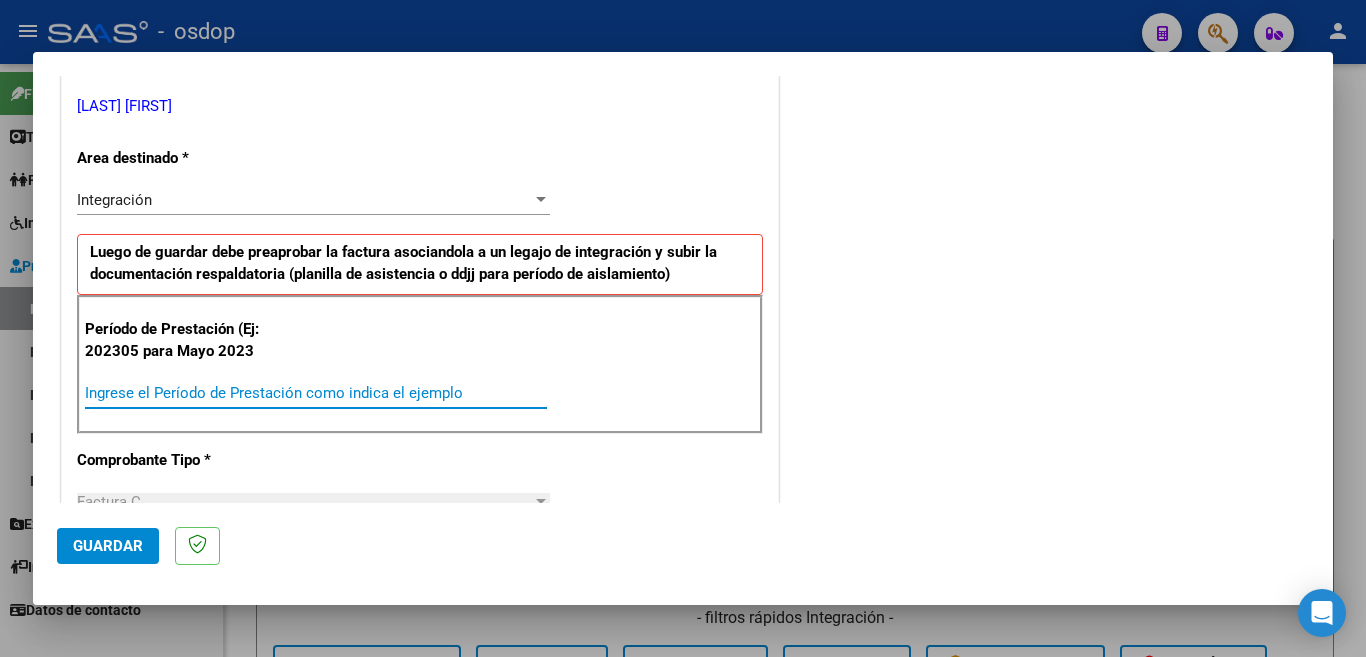 click on "Ingrese el Período de Prestación como indica el ejemplo" at bounding box center (316, 393) 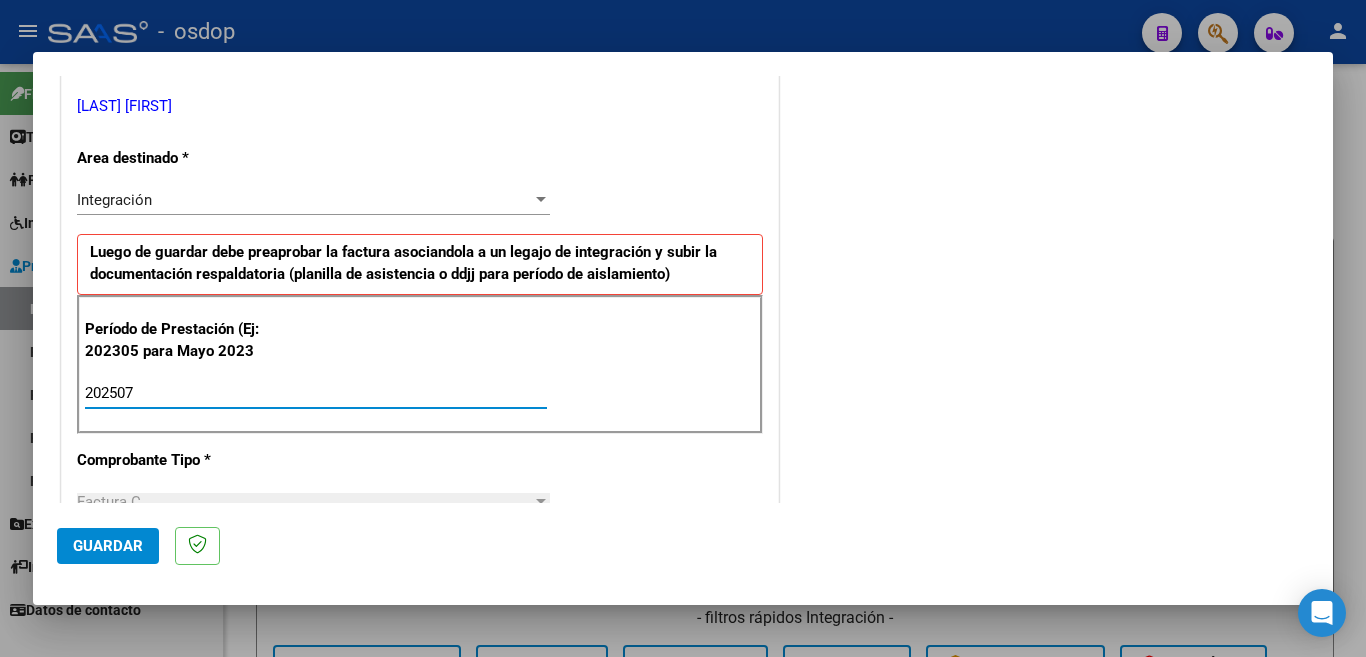 type on "202507" 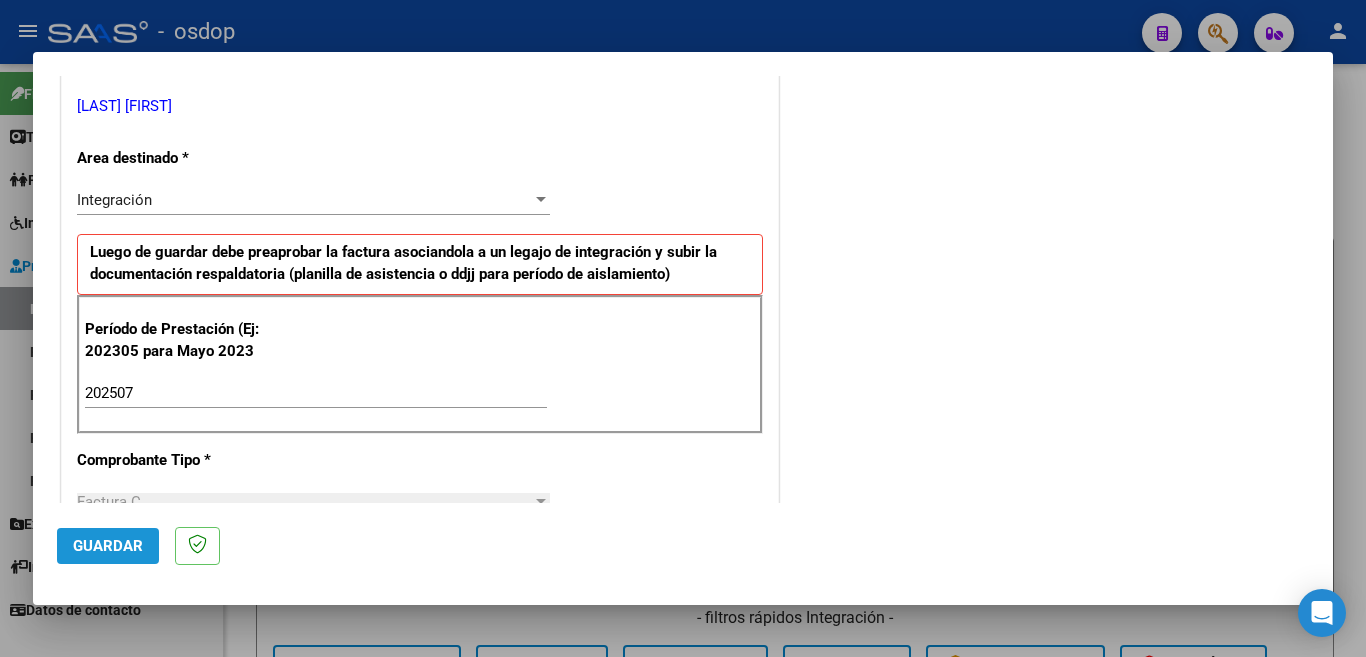 click on "Guardar" 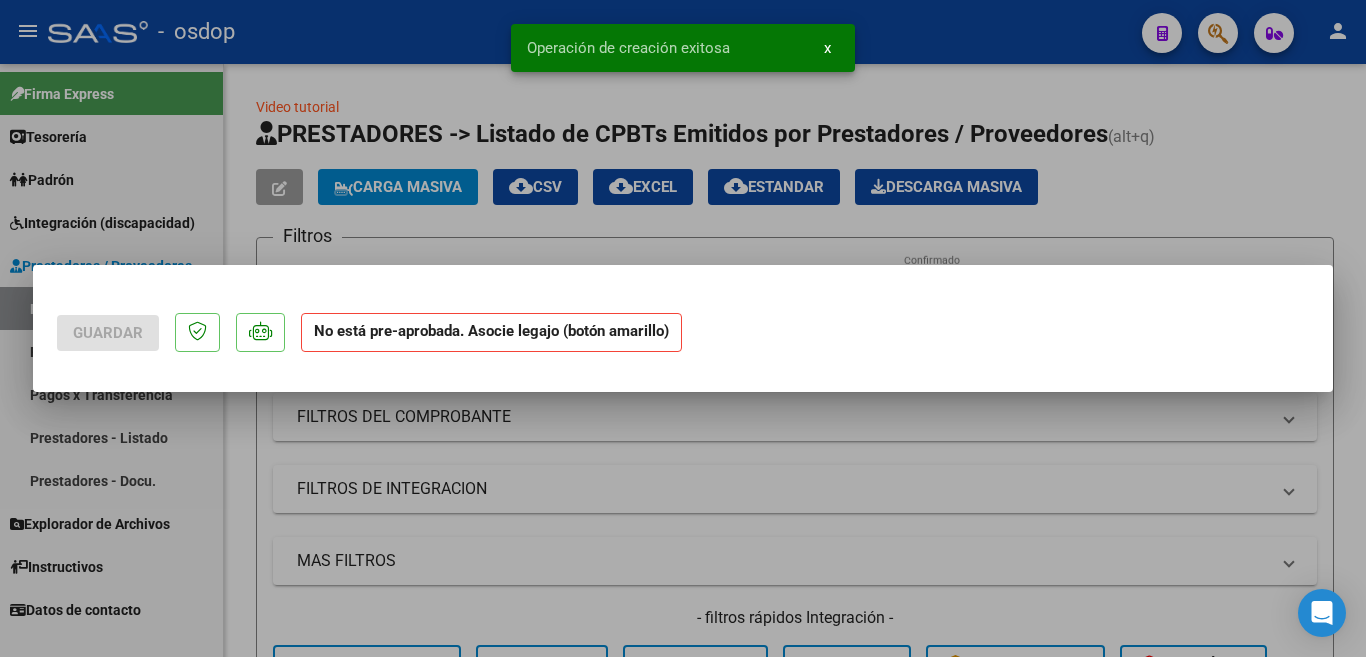 scroll, scrollTop: 0, scrollLeft: 0, axis: both 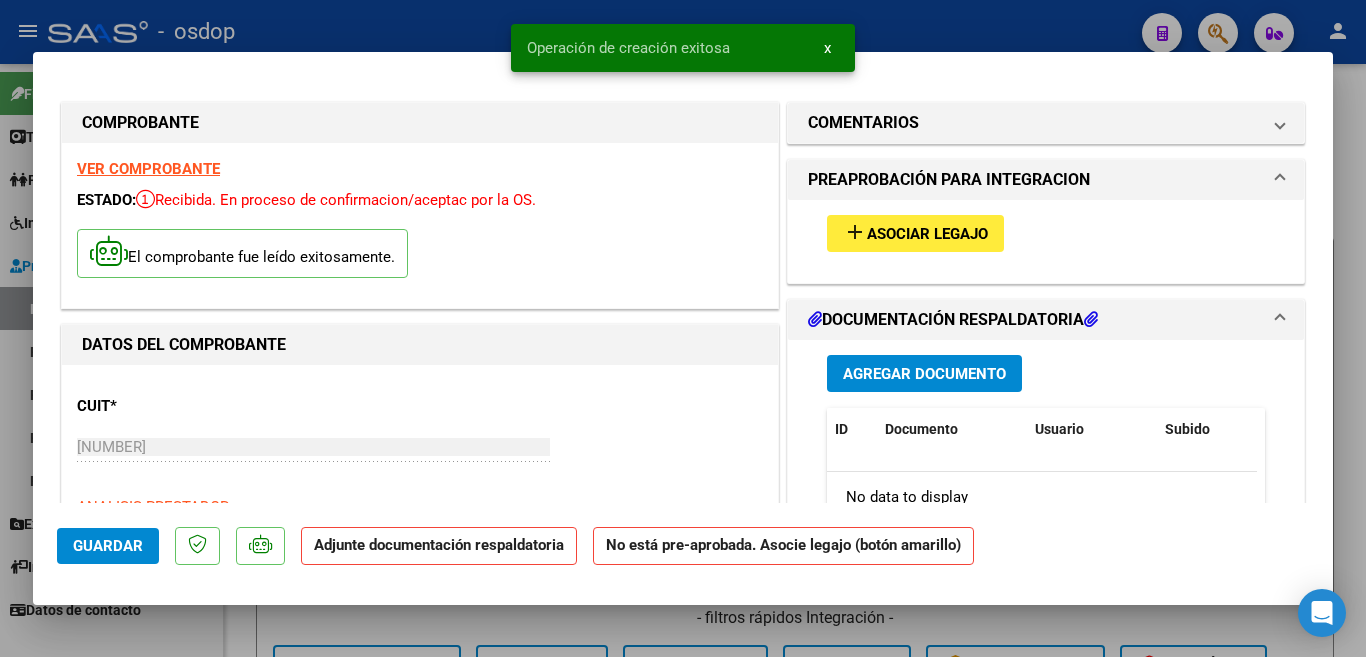 click on "Asociar Legajo" at bounding box center (927, 234) 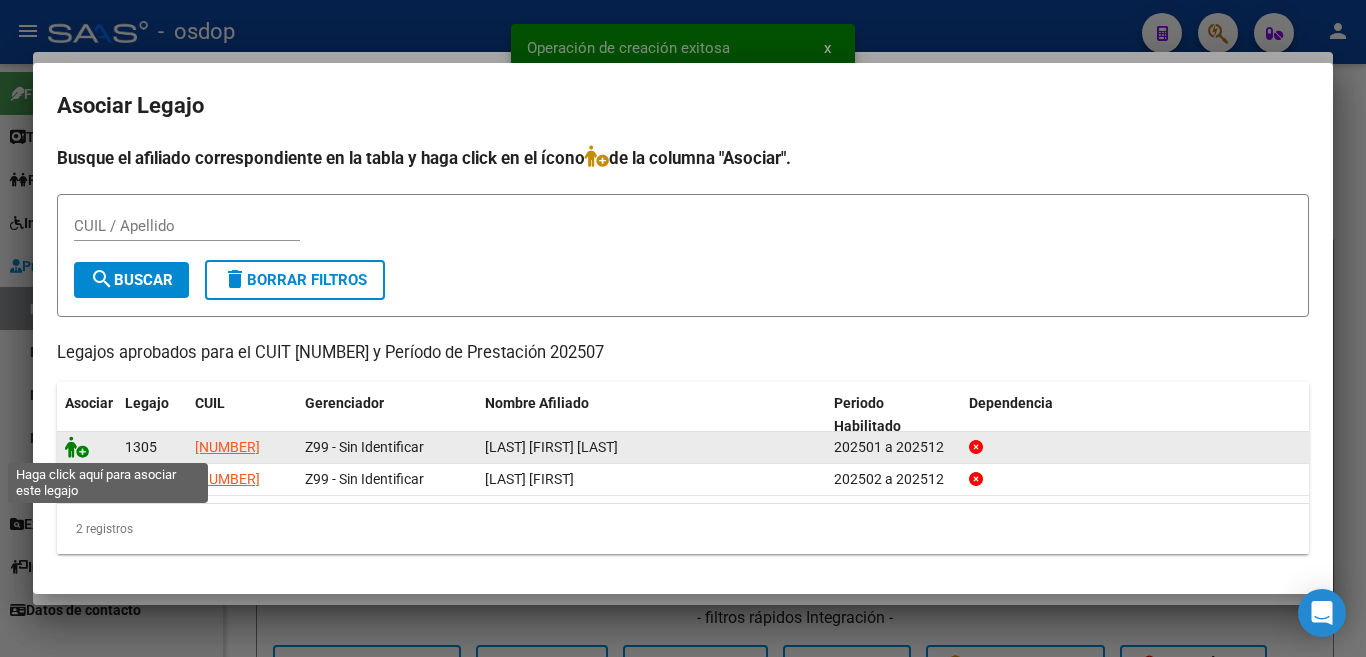 click 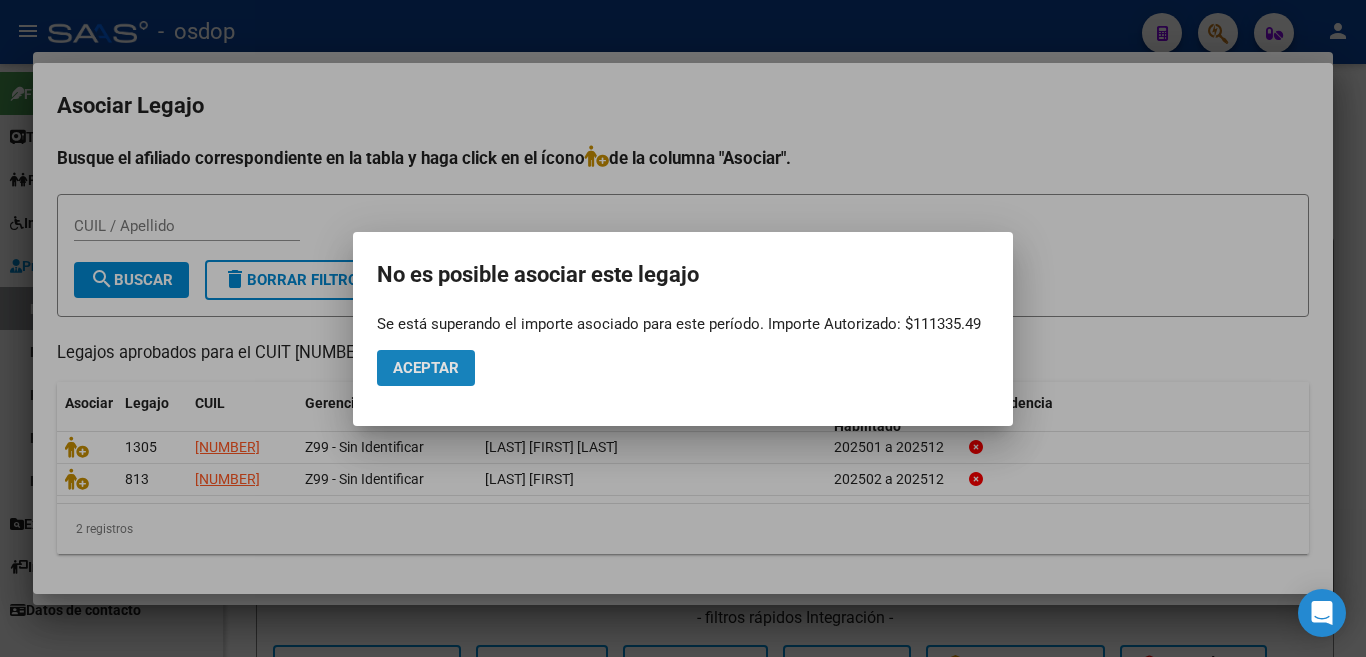 click on "Aceptar" 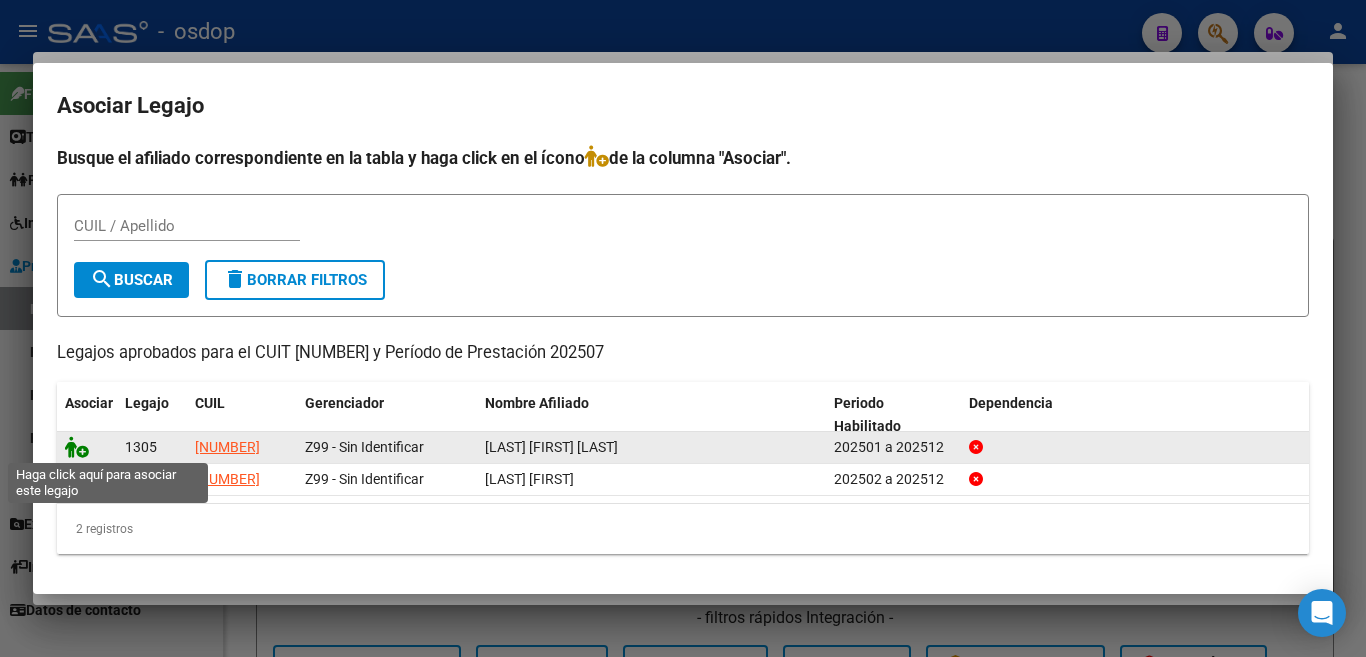 click 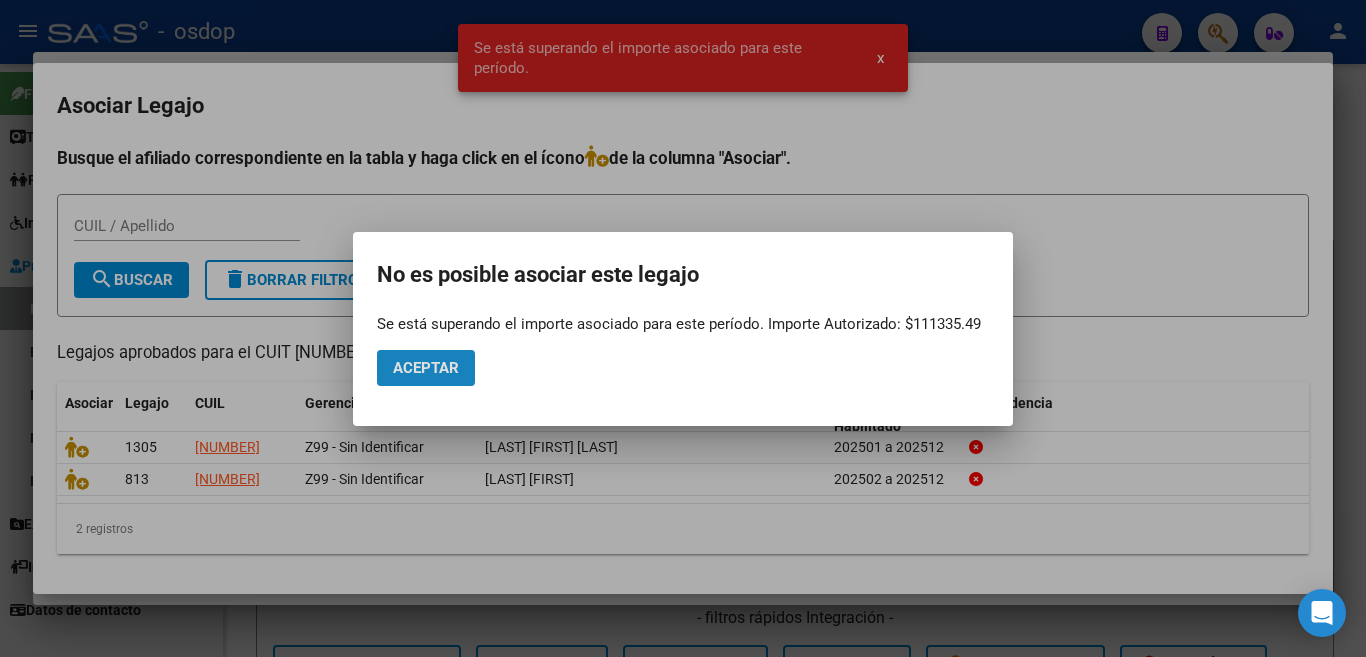 click on "Aceptar" 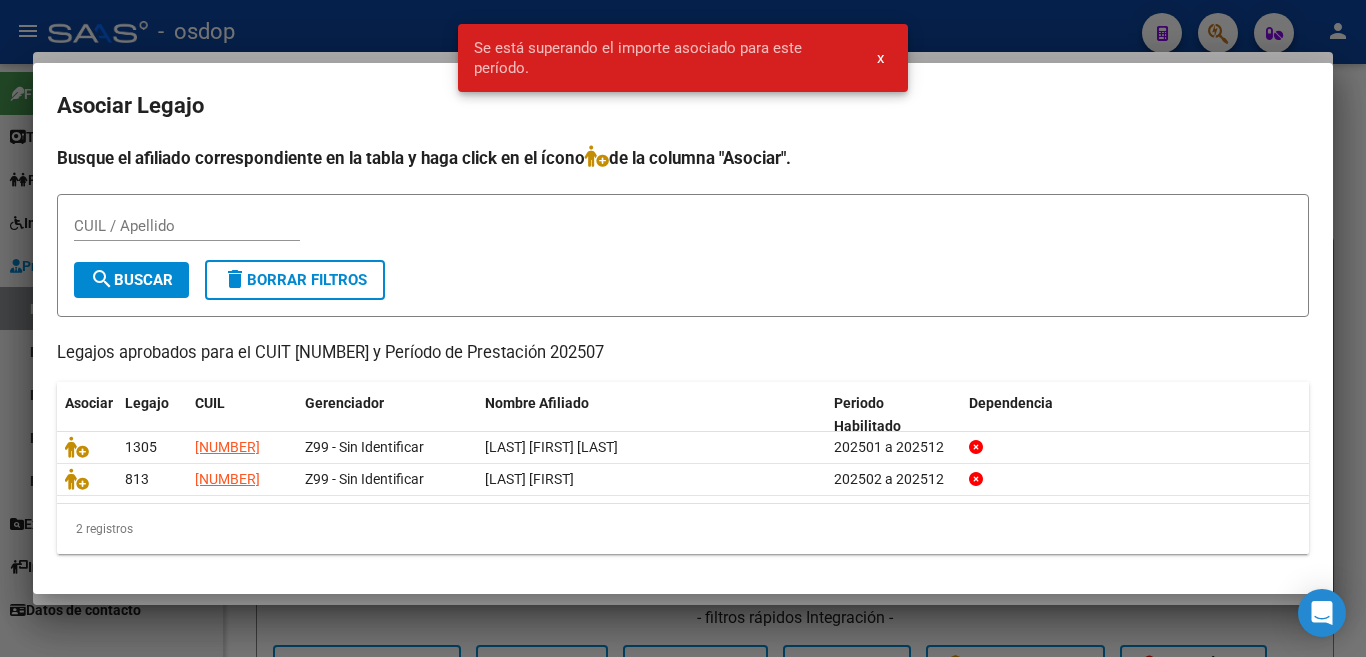 click at bounding box center [683, 328] 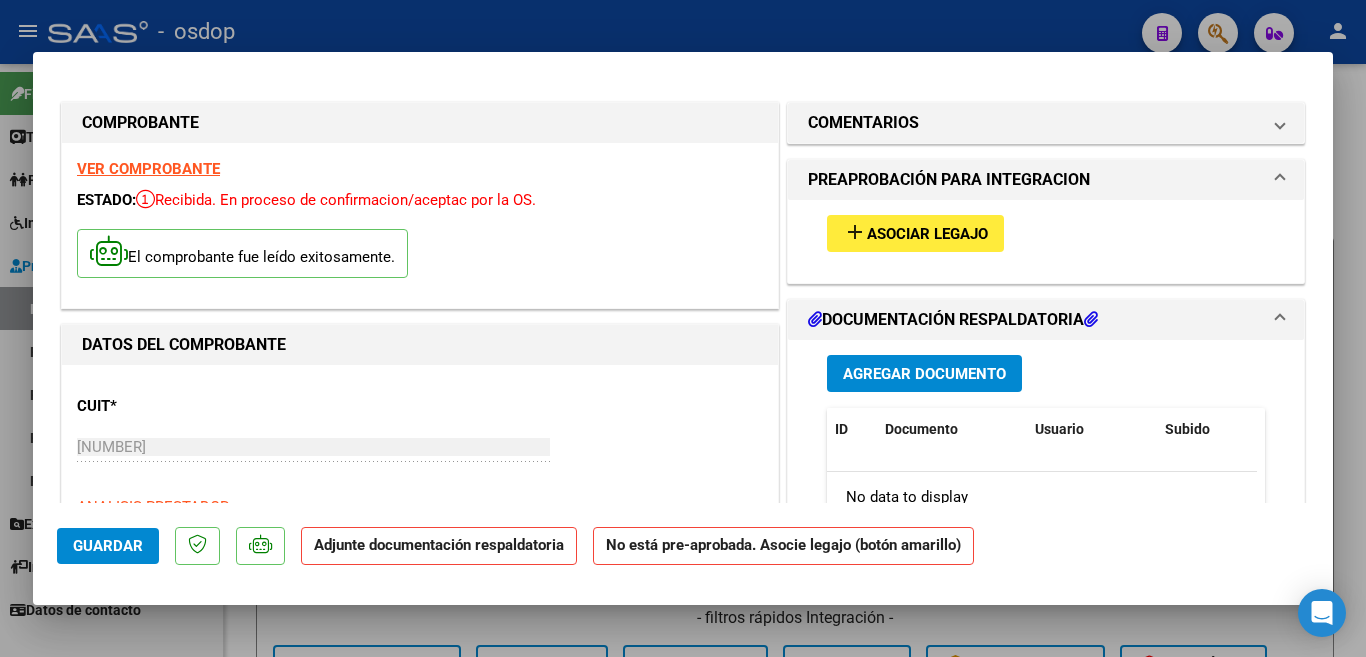 click on "VER COMPROBANTE" at bounding box center [148, 169] 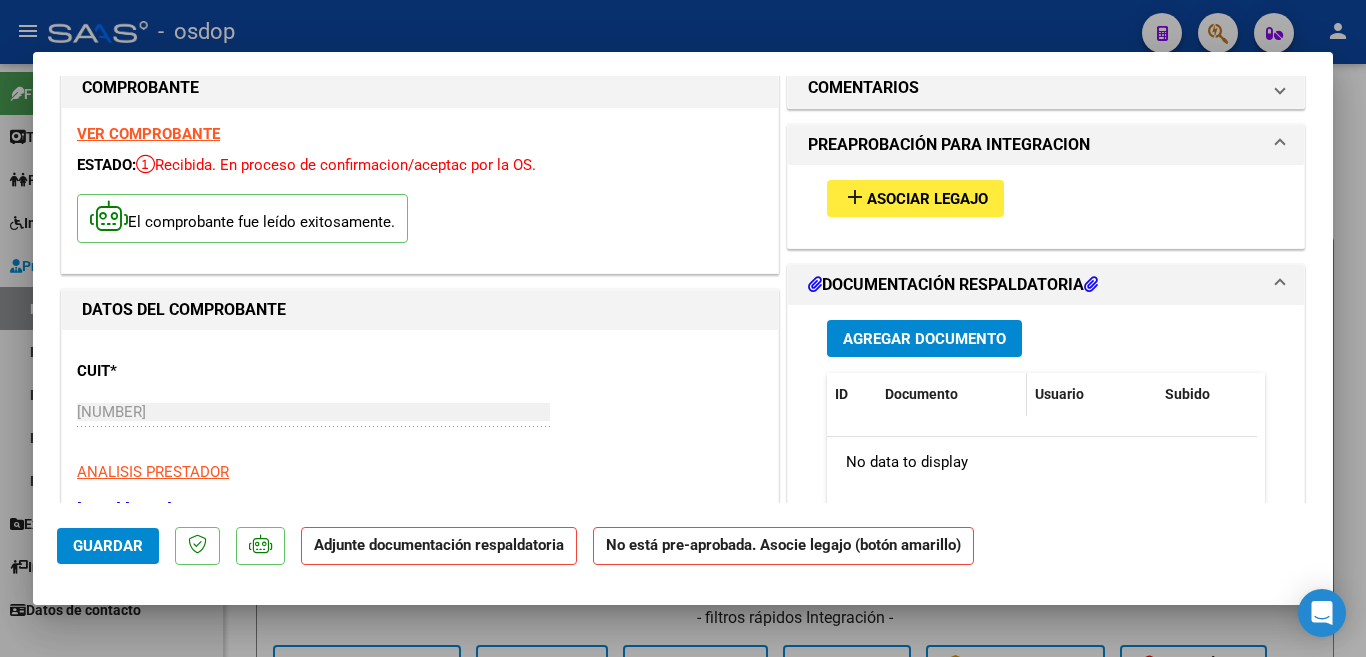 scroll, scrollTop: 0, scrollLeft: 0, axis: both 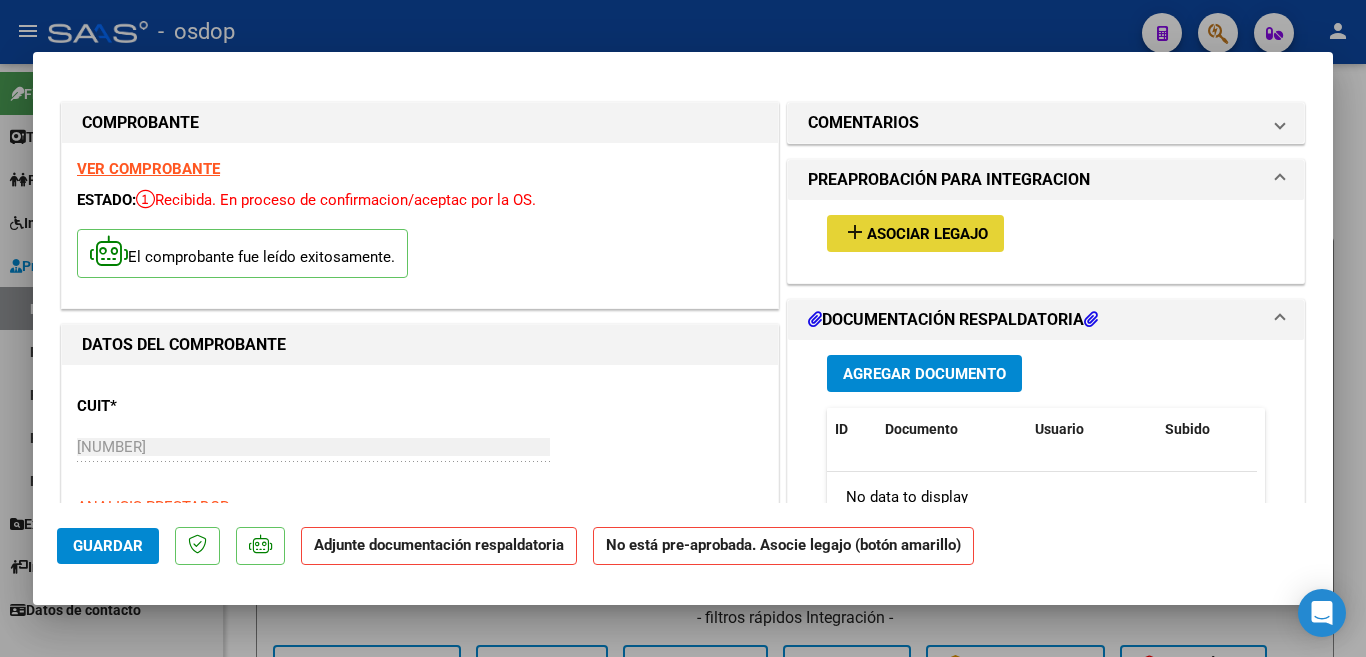 click on "Asociar Legajo" at bounding box center [927, 234] 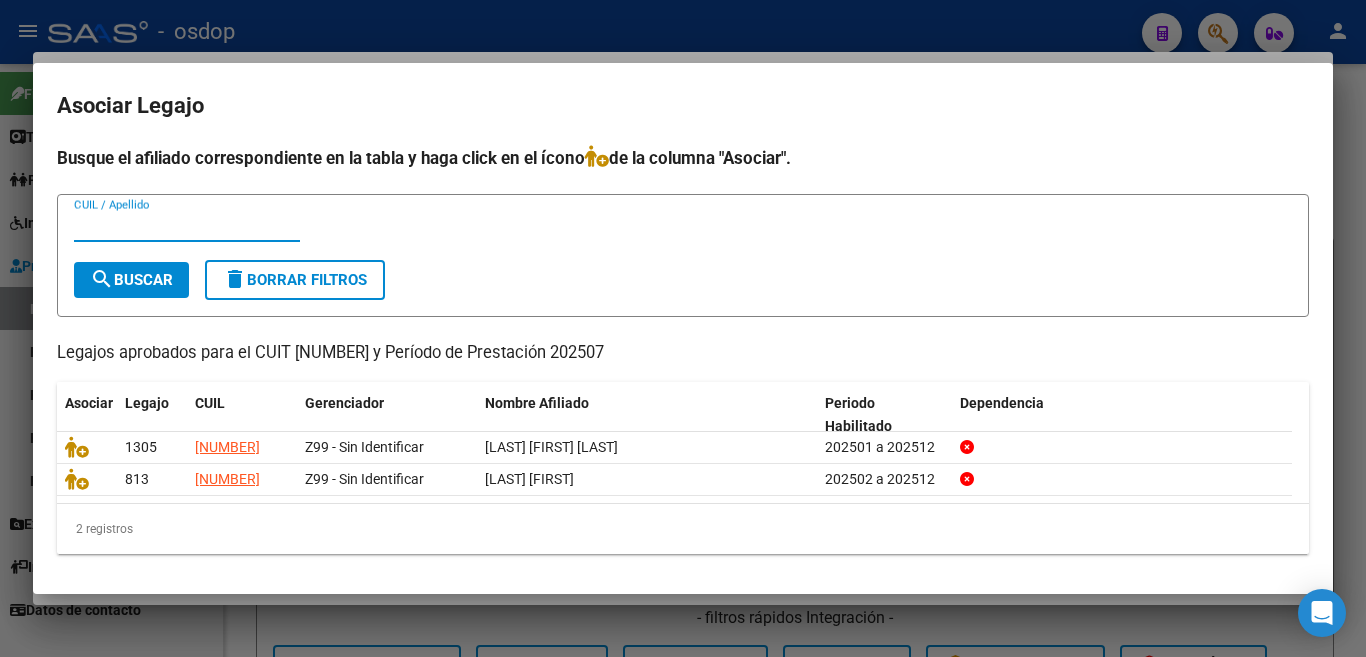 click at bounding box center [683, 328] 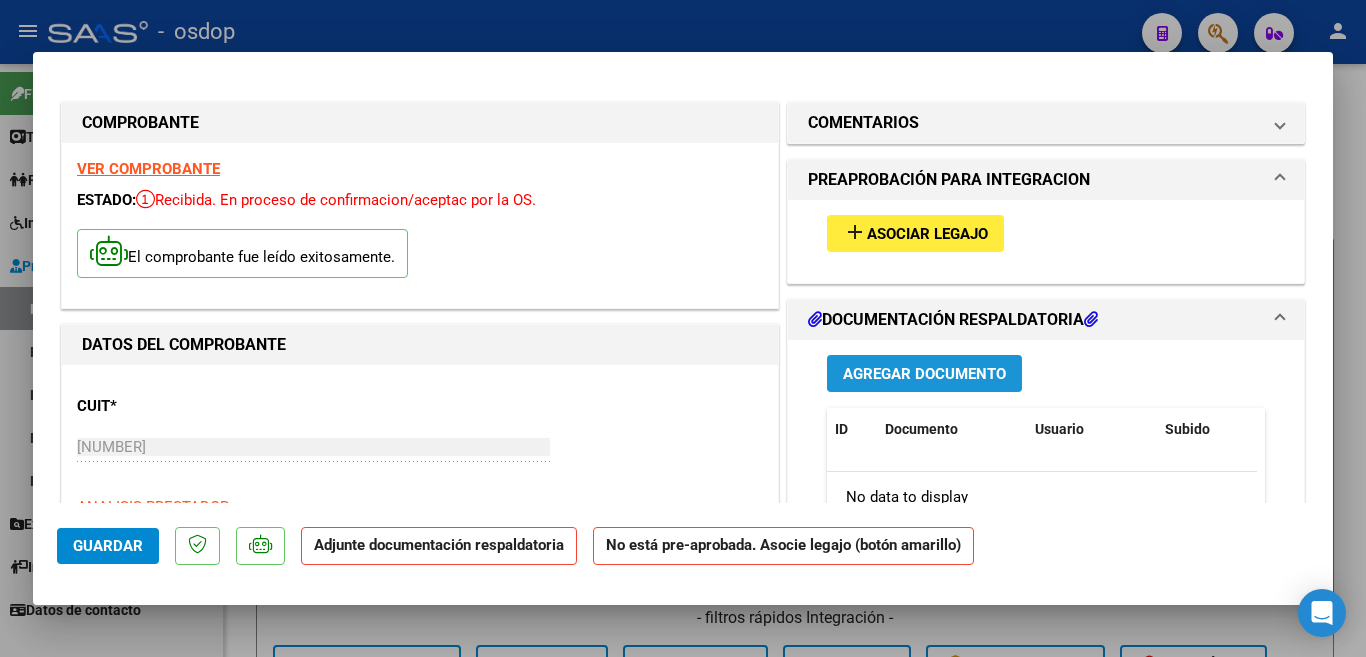 click on "Agregar Documento" at bounding box center (924, 374) 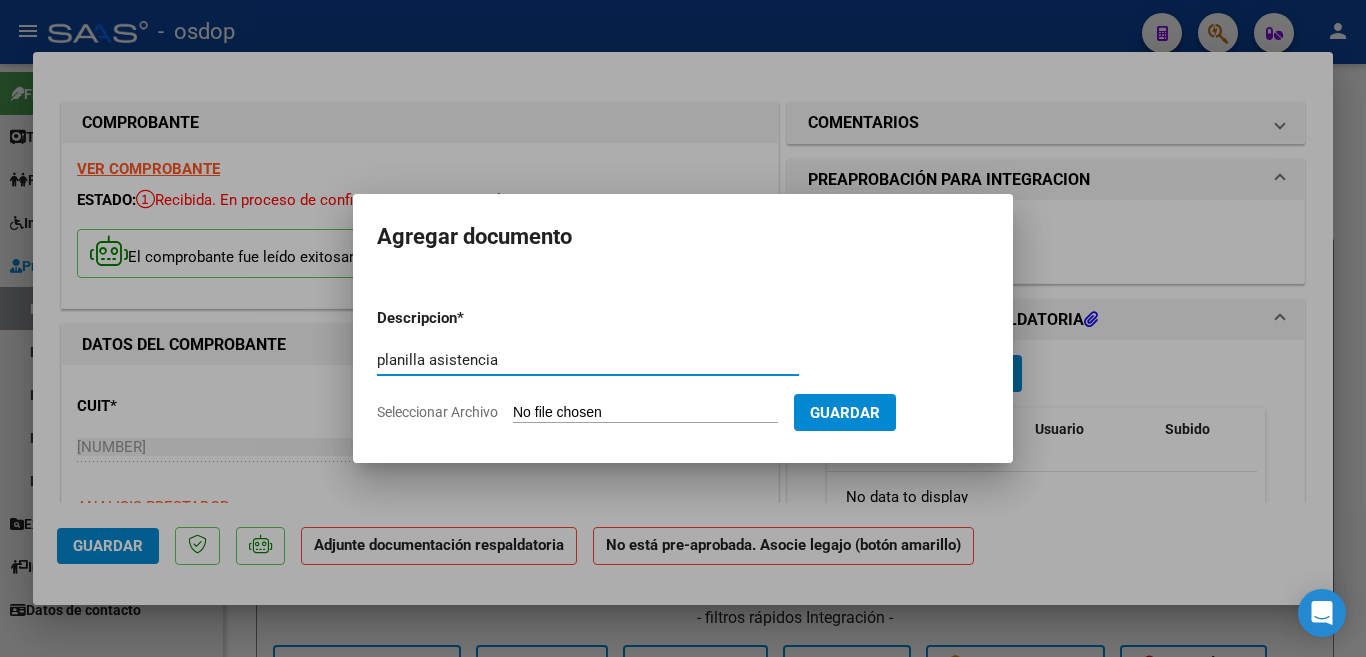 type on "planilla asistencia" 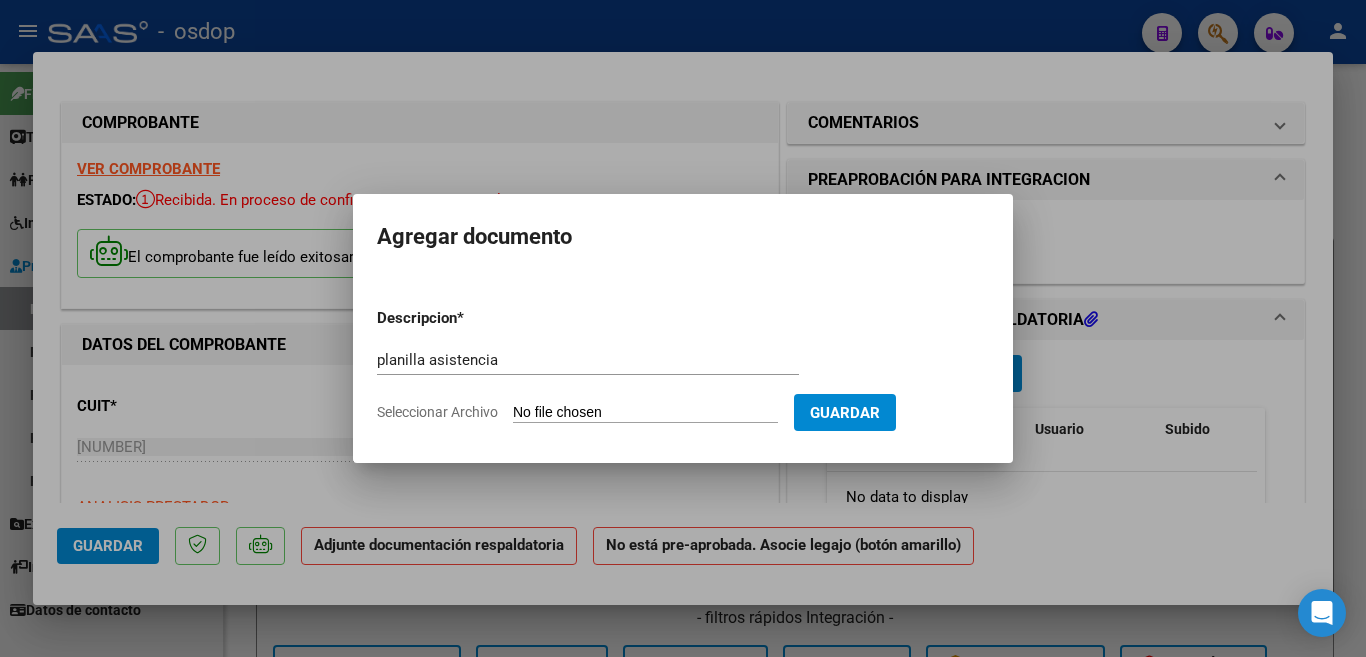 click on "Seleccionar Archivo" at bounding box center [645, 413] 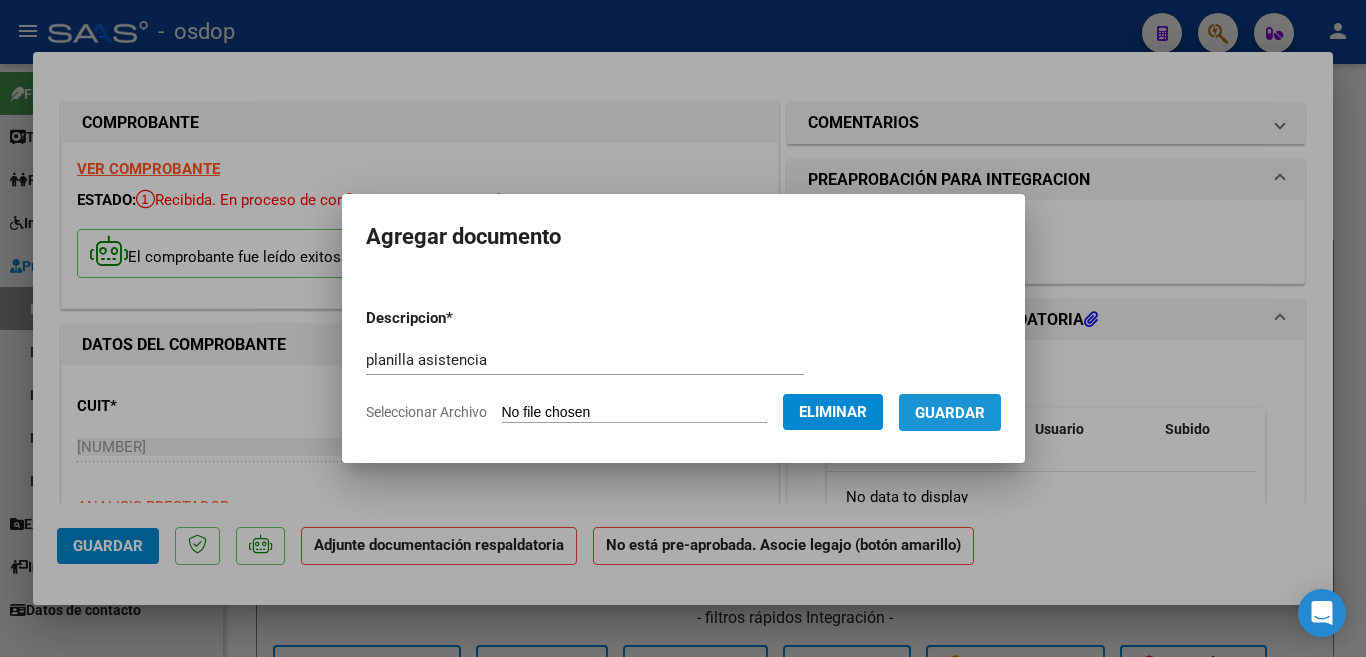 click on "Guardar" at bounding box center (950, 413) 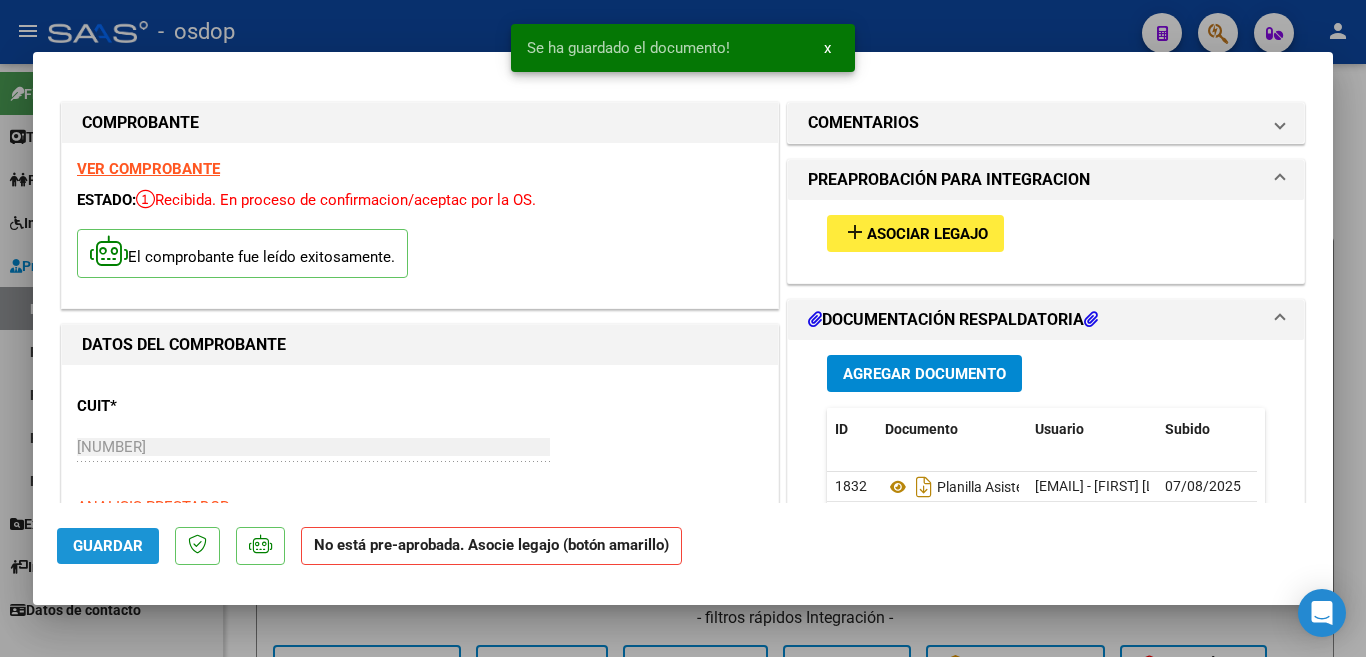 click on "Guardar" 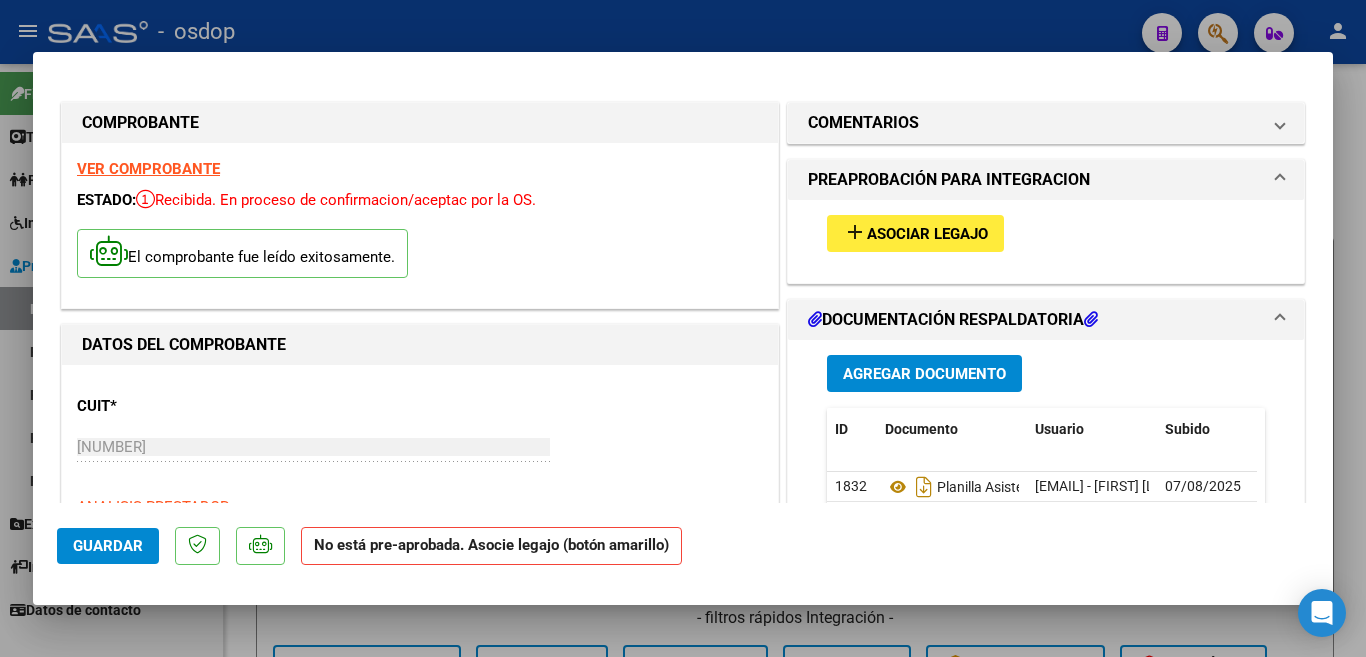 click at bounding box center [683, 328] 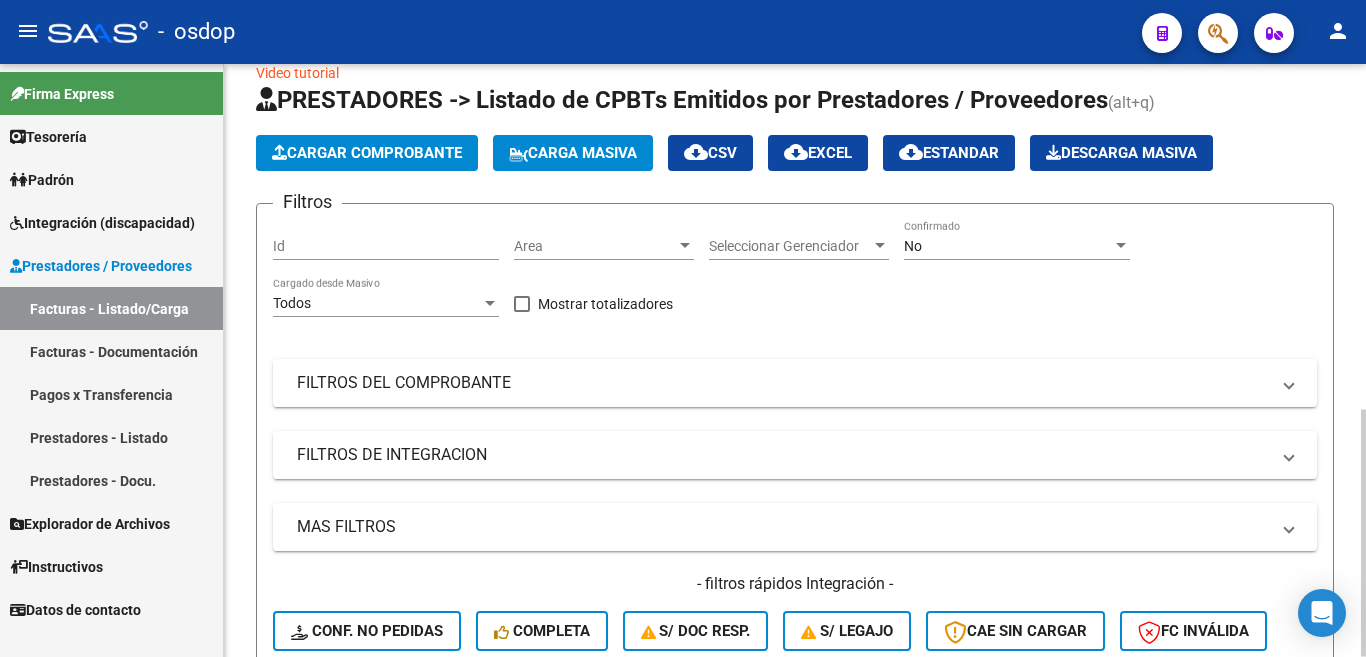 scroll, scrollTop: 0, scrollLeft: 0, axis: both 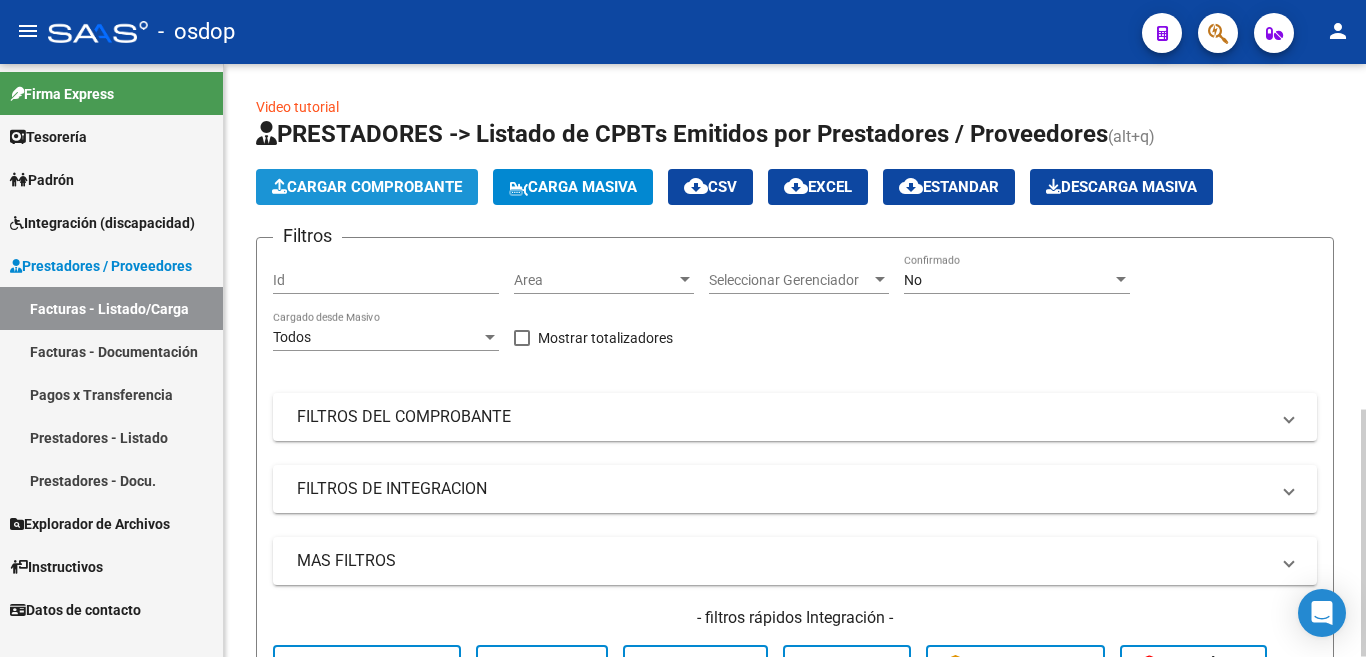 click on "Cargar Comprobante" 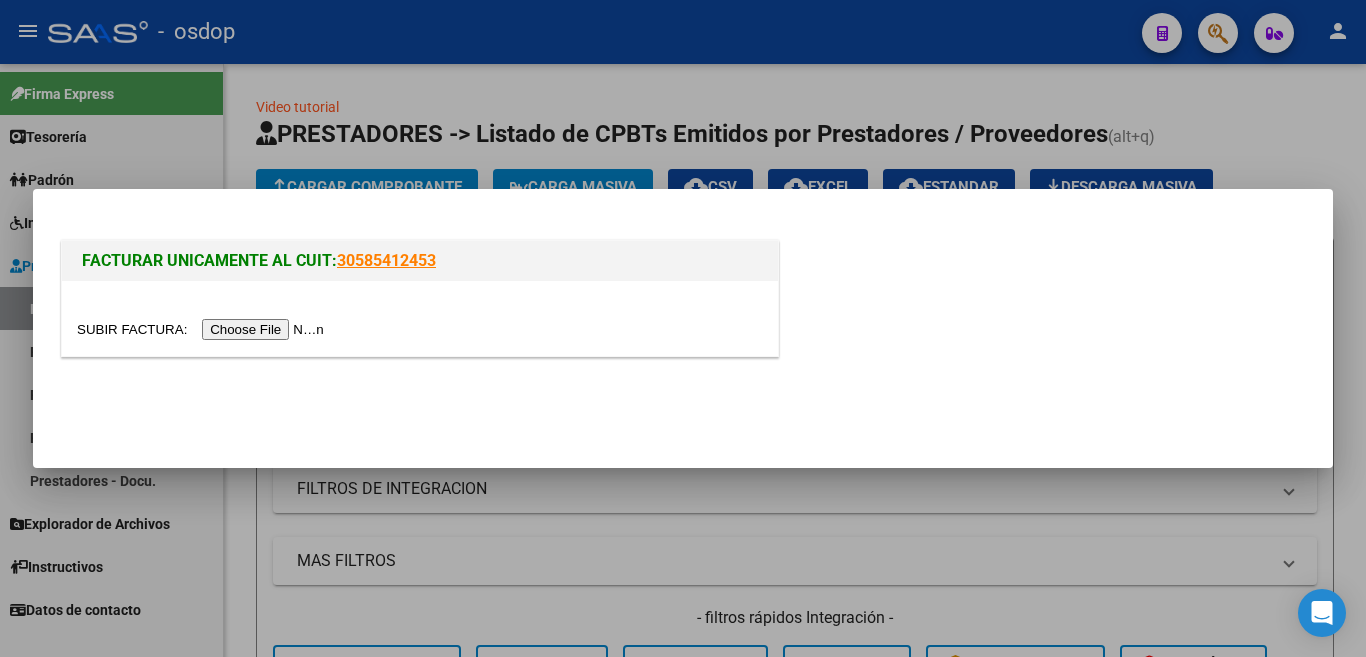 click at bounding box center [203, 329] 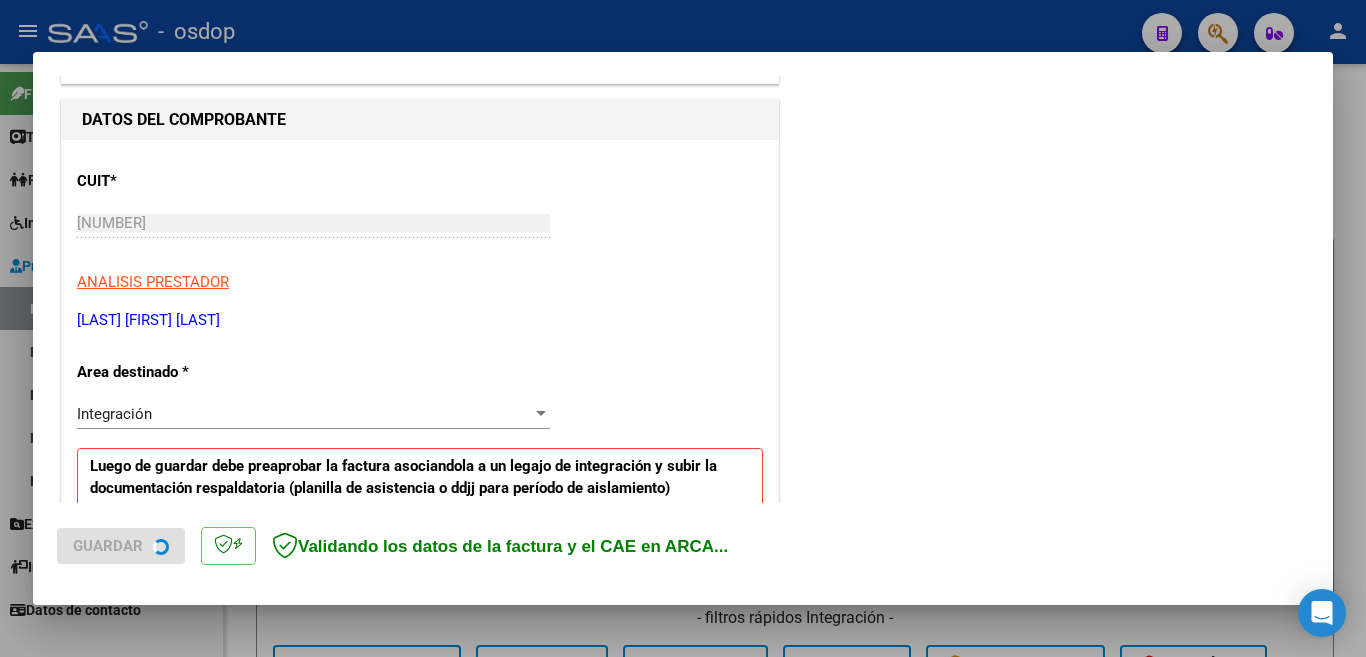 scroll, scrollTop: 400, scrollLeft: 0, axis: vertical 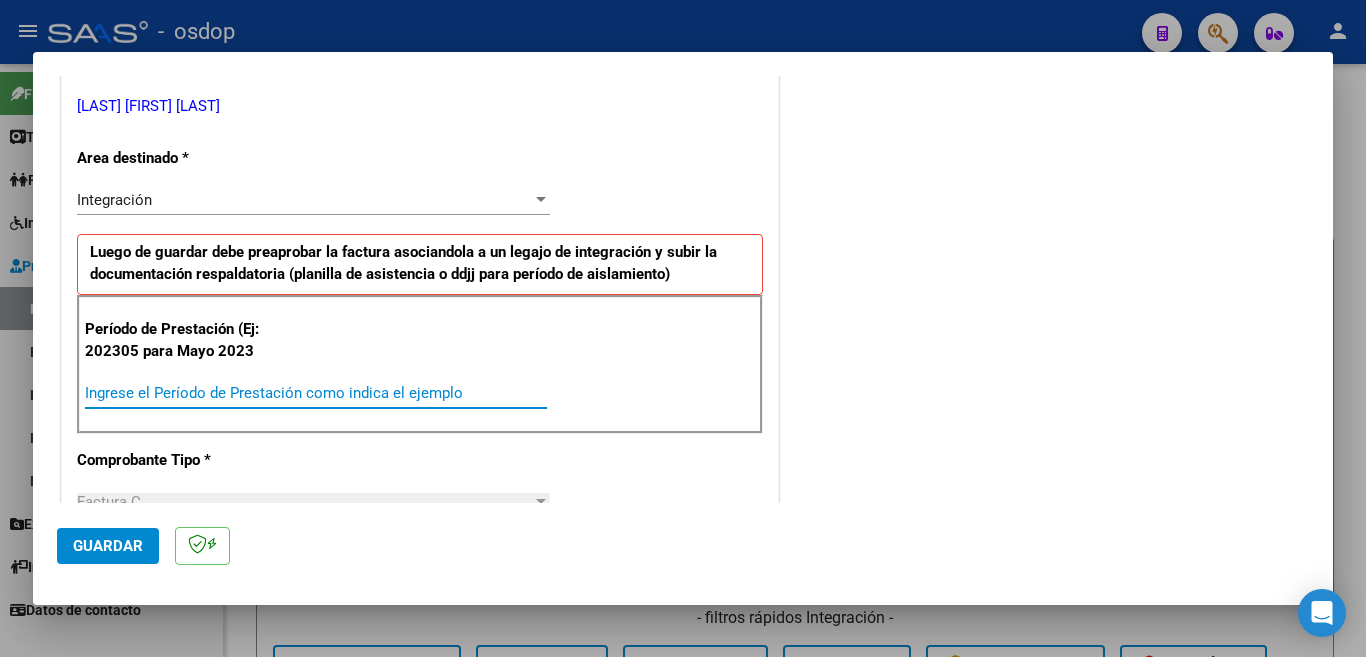 click on "Ingrese el Período de Prestación como indica el ejemplo" at bounding box center (316, 393) 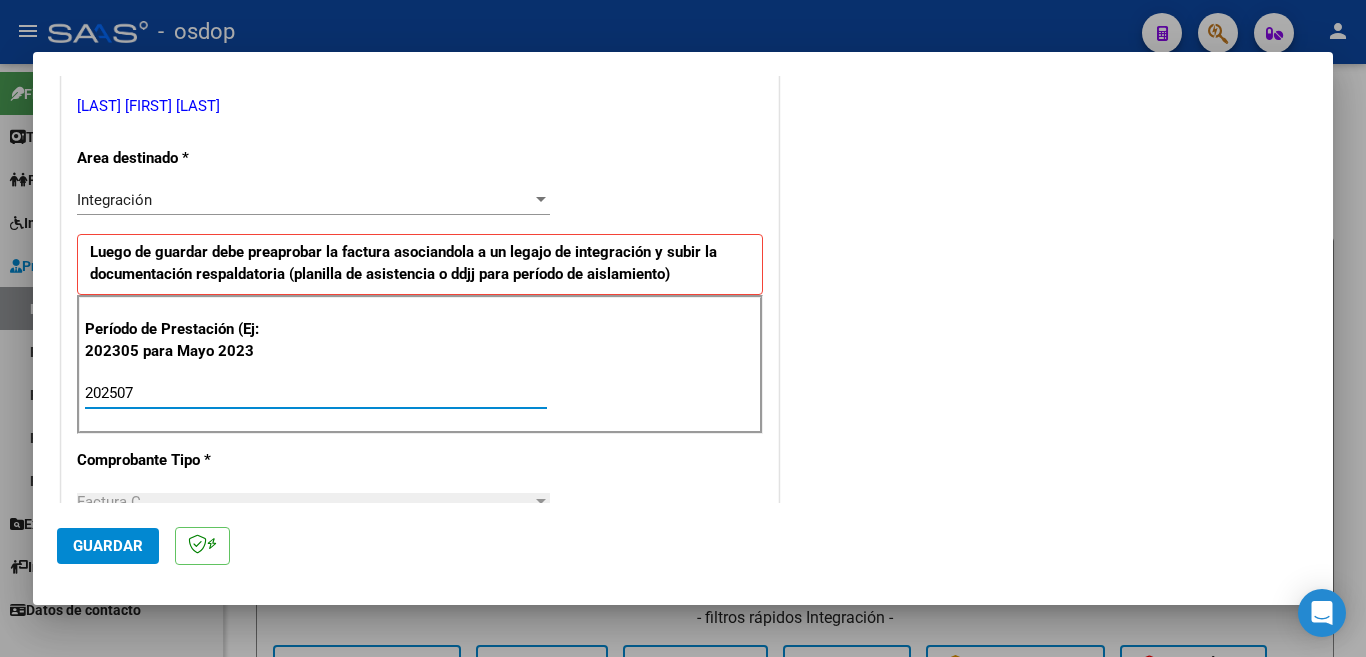 type on "202507" 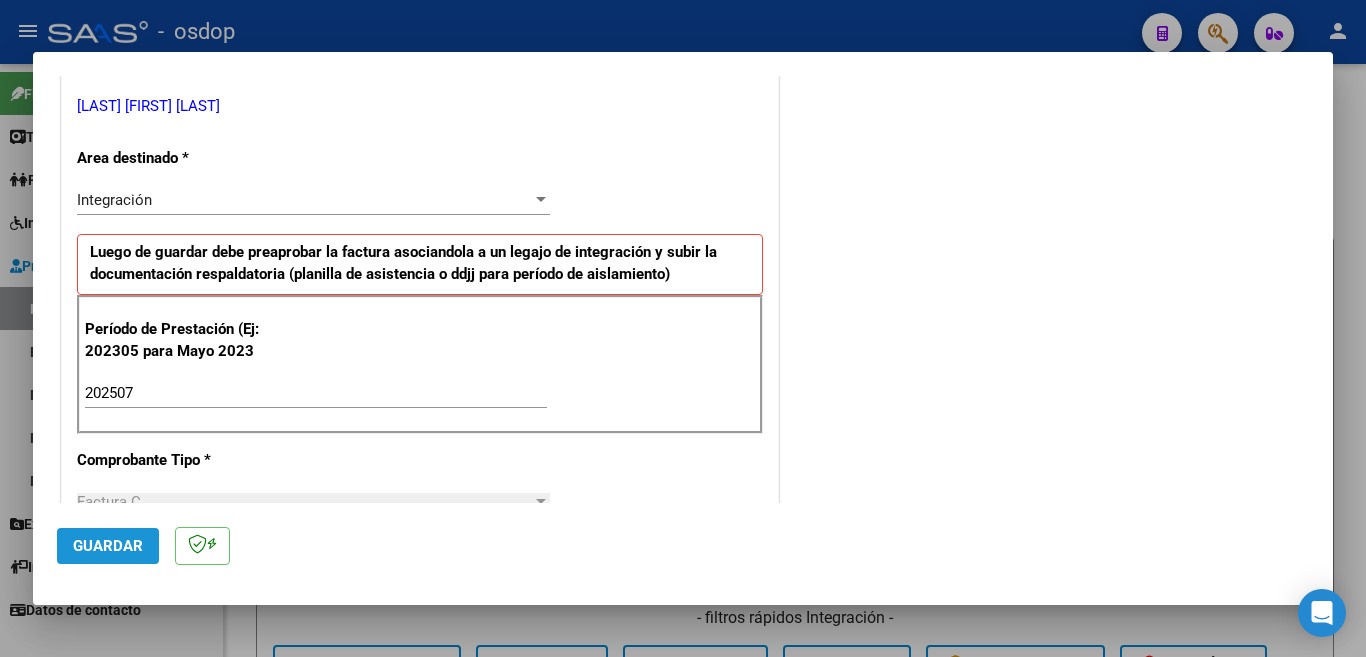 click on "Guardar" 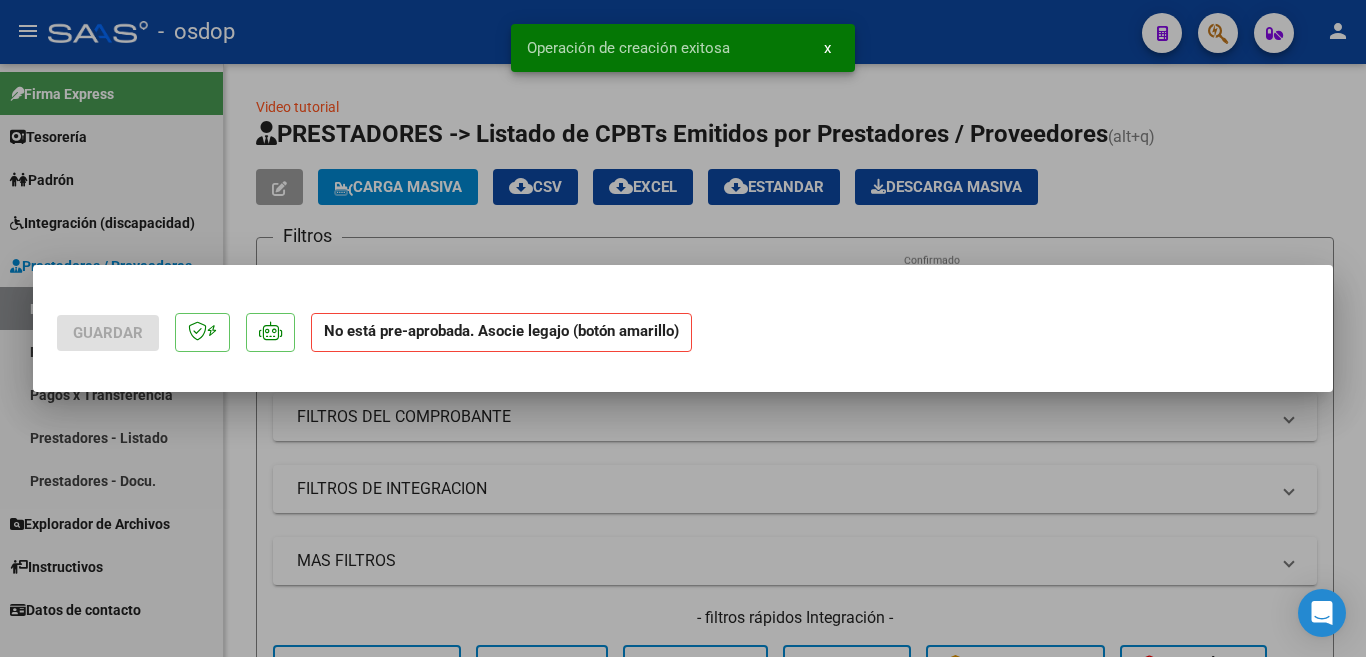 scroll, scrollTop: 0, scrollLeft: 0, axis: both 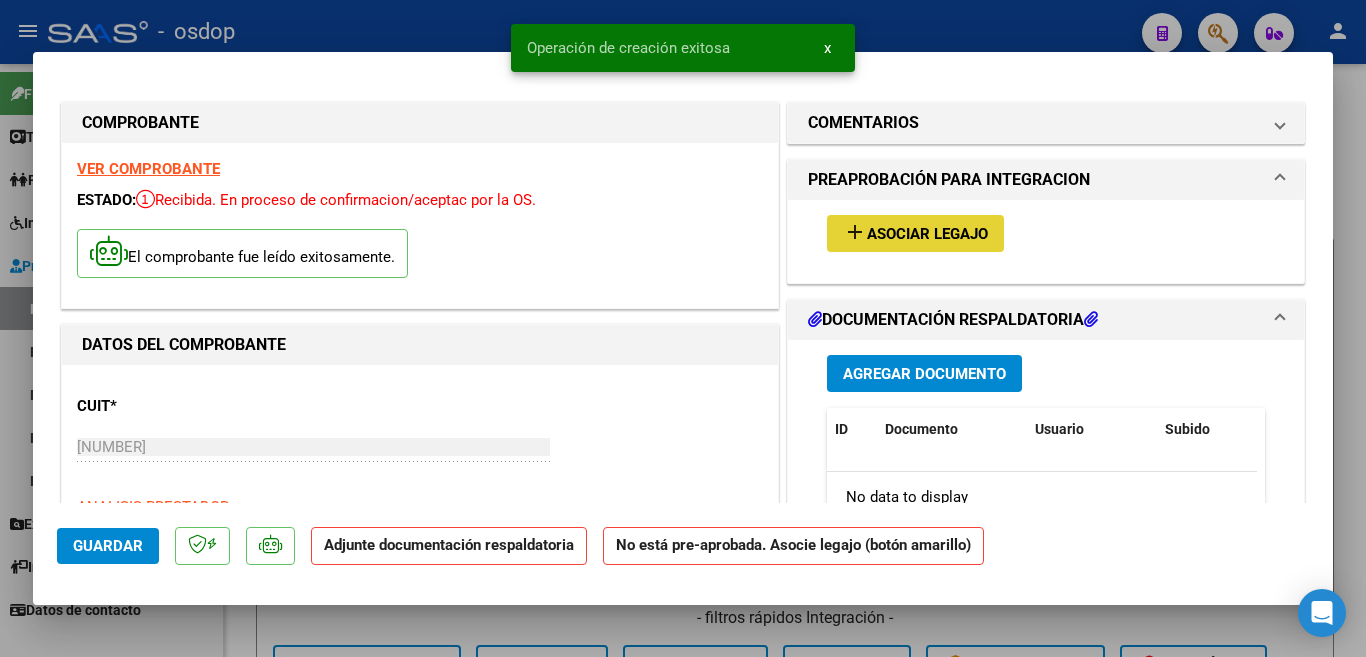 click on "Asociar Legajo" at bounding box center [927, 234] 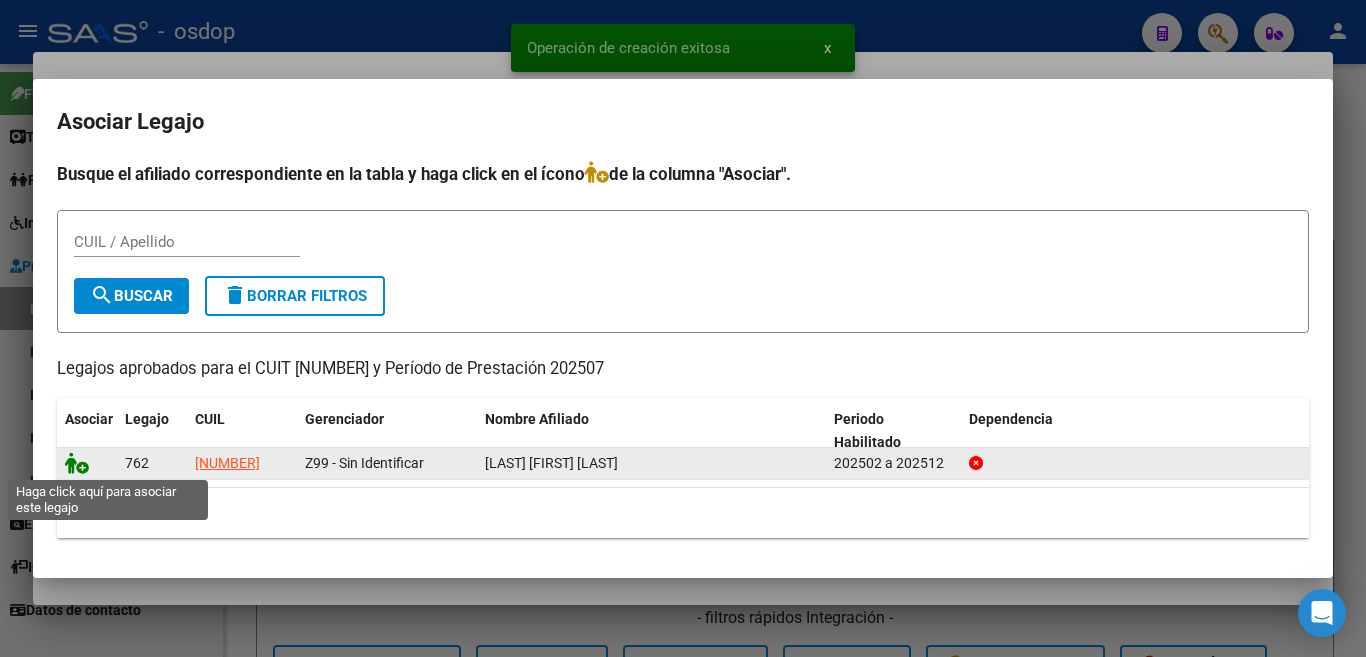 click 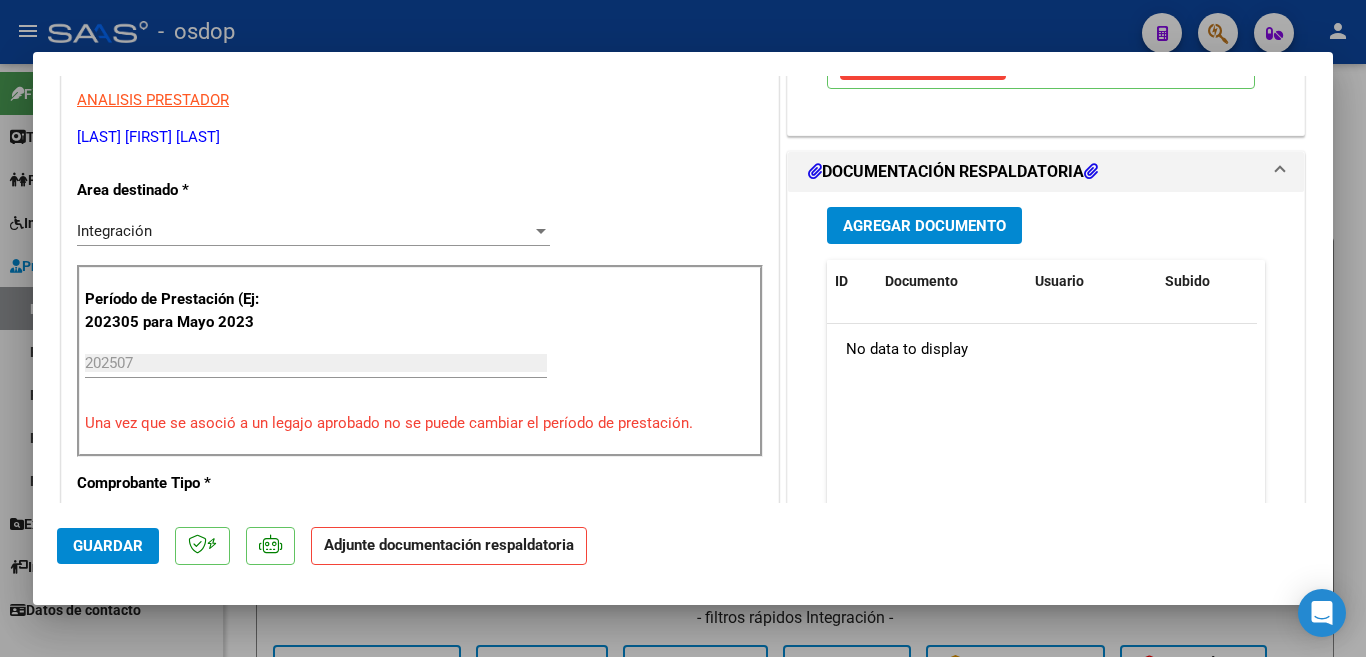 scroll, scrollTop: 300, scrollLeft: 0, axis: vertical 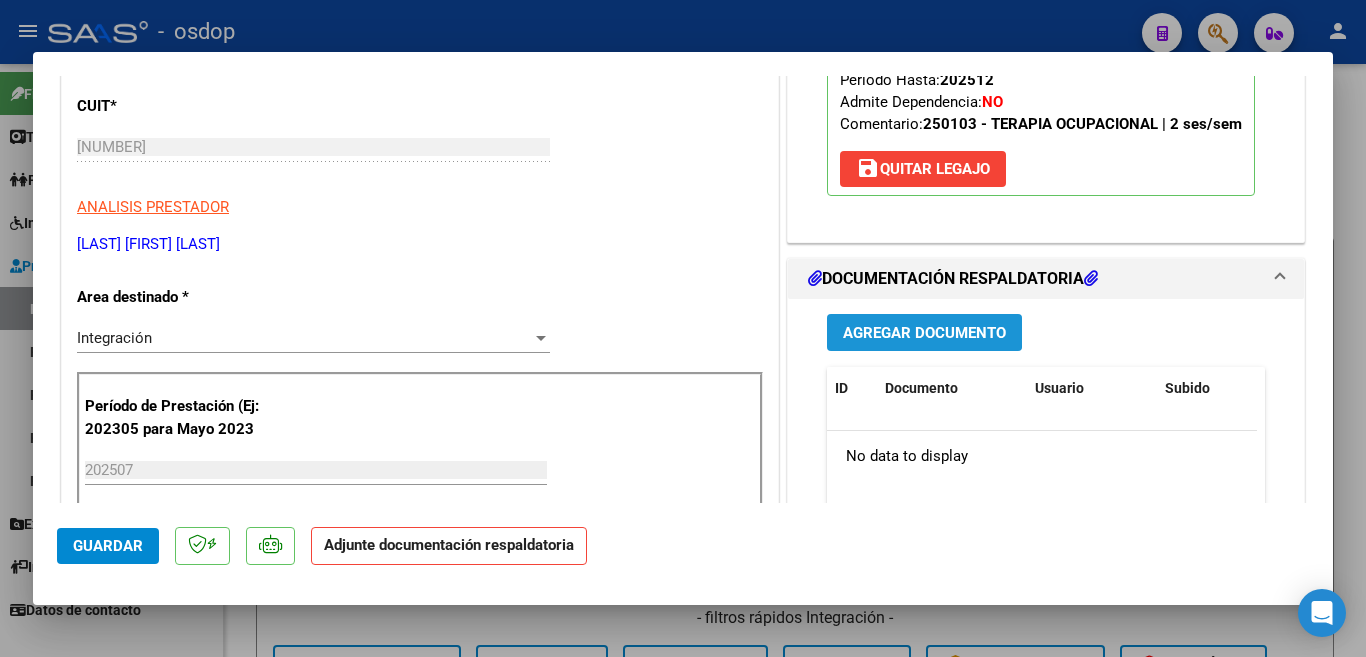 click on "Agregar Documento" at bounding box center (924, 333) 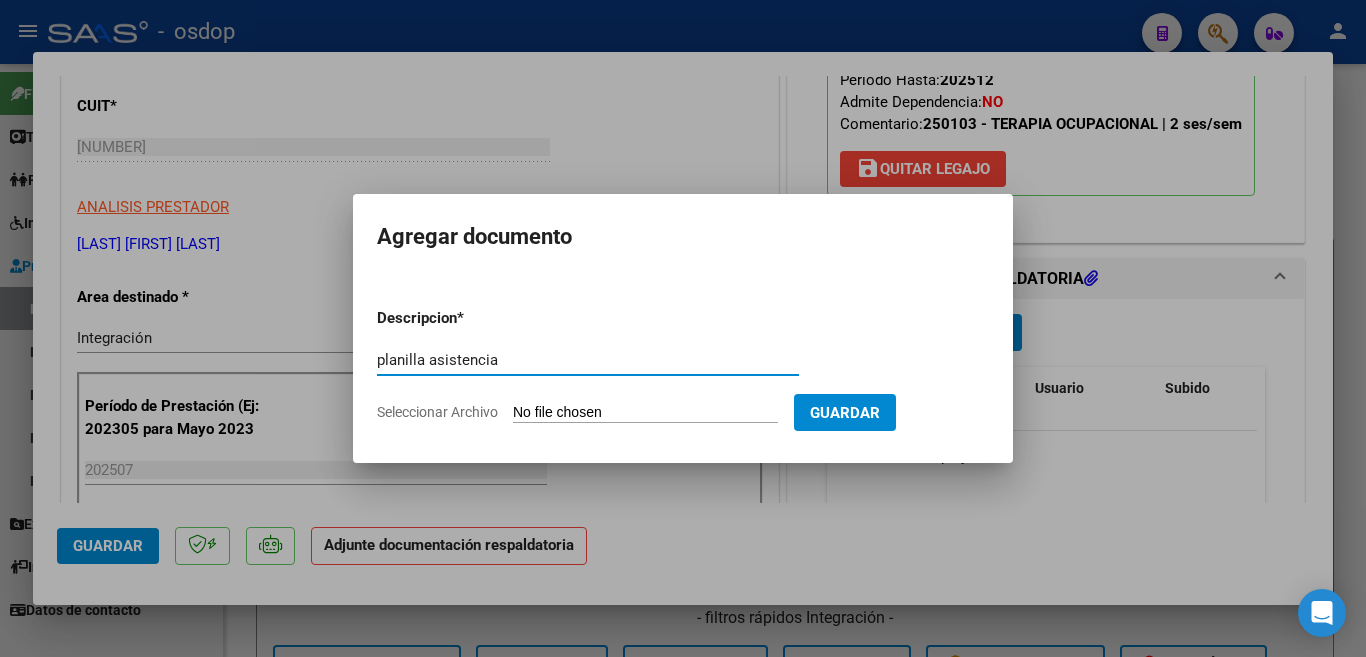 type on "planilla asistencia" 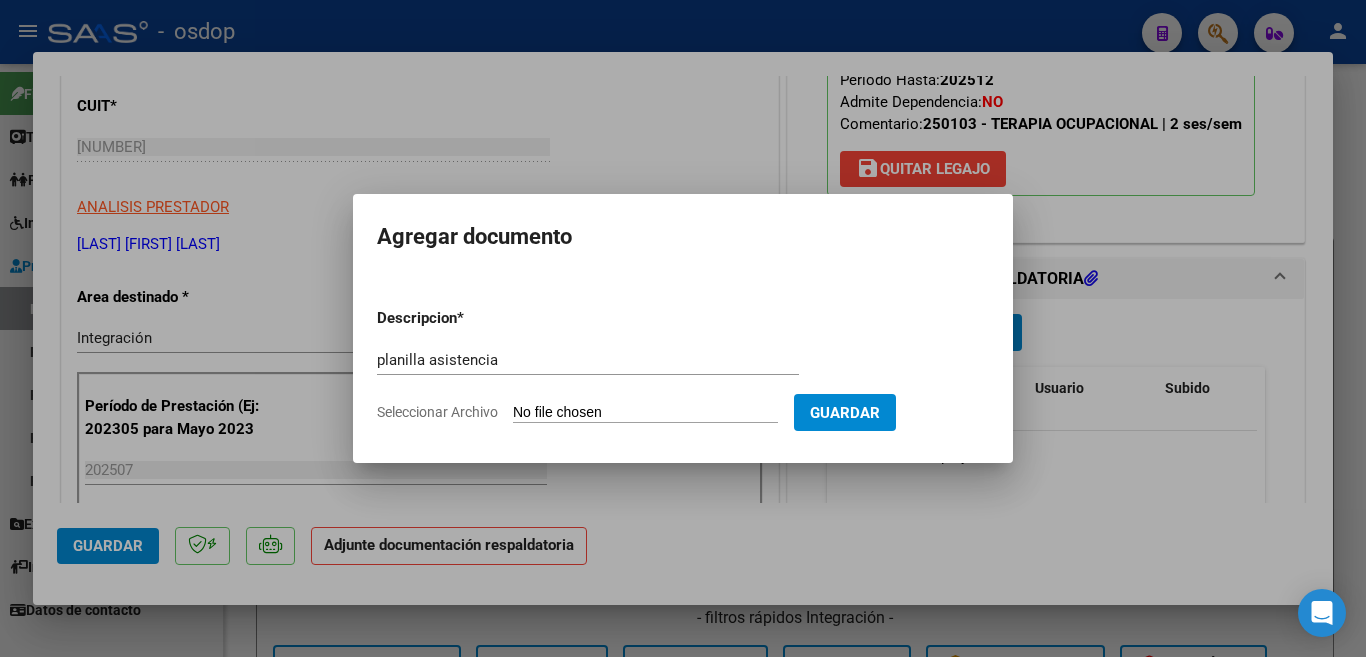 click on "Seleccionar Archivo" at bounding box center [645, 413] 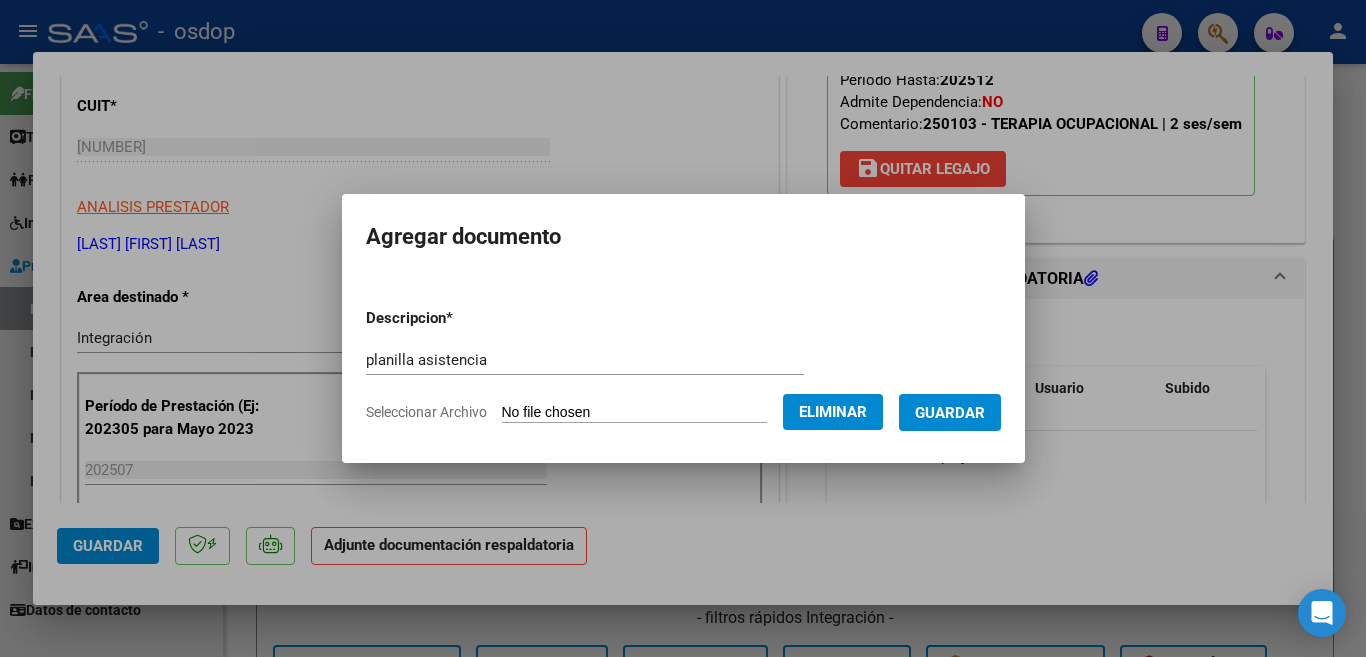 click on "Guardar" at bounding box center (950, 413) 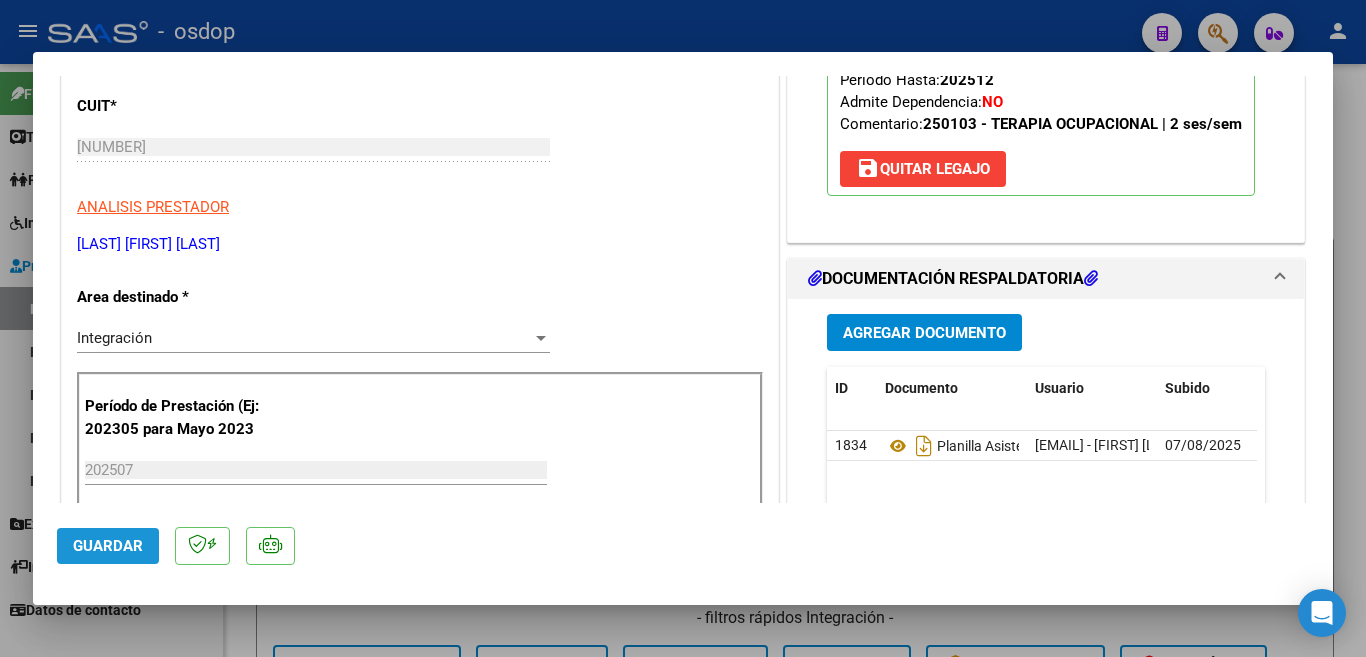 click on "Guardar" 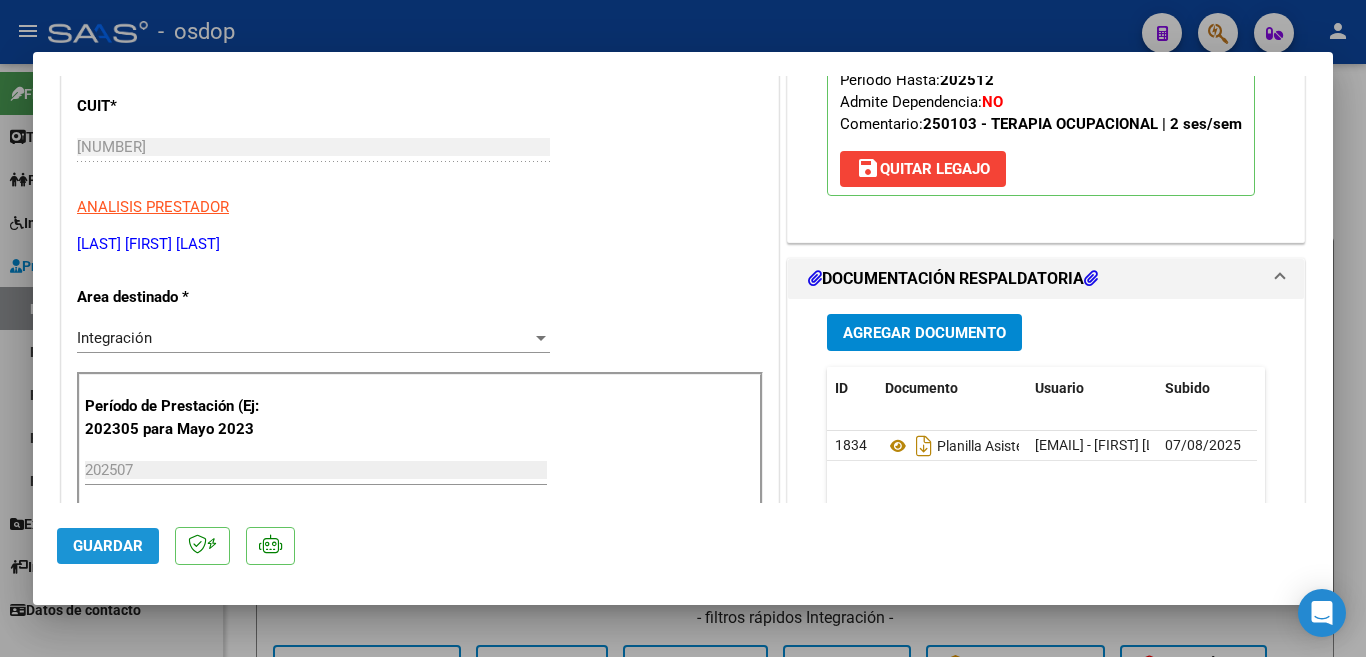 click on "Guardar" 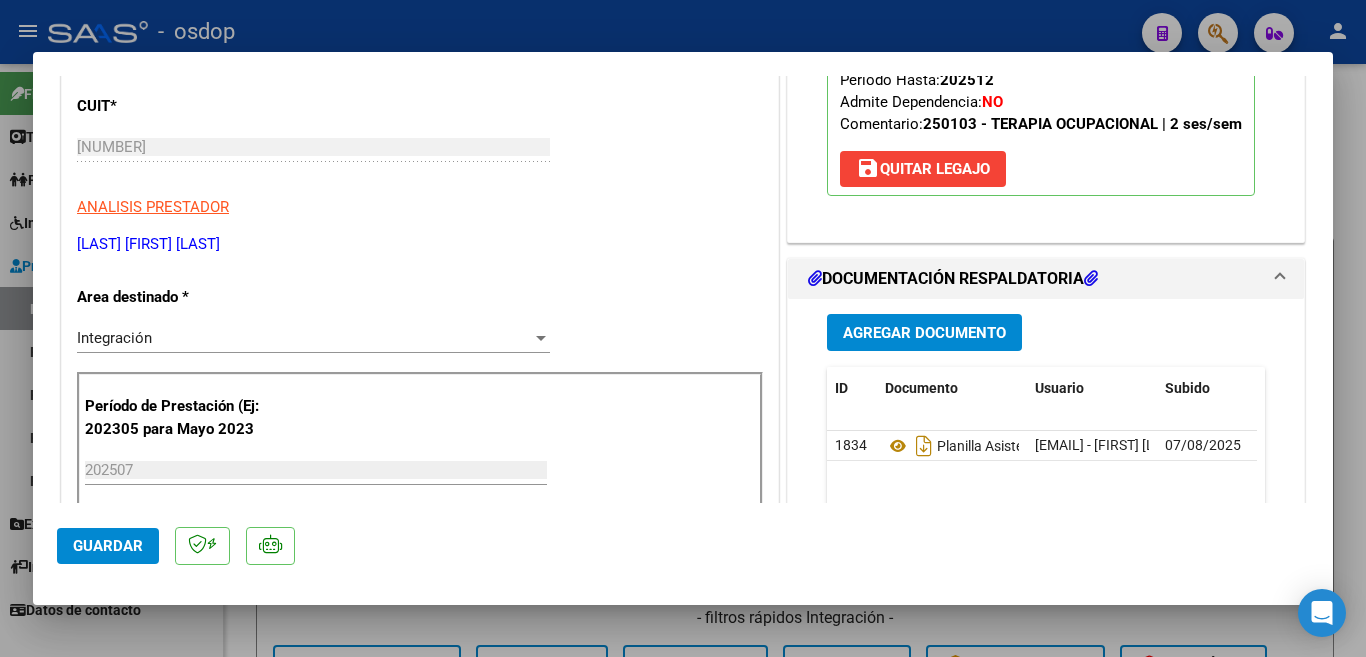 click at bounding box center [683, 328] 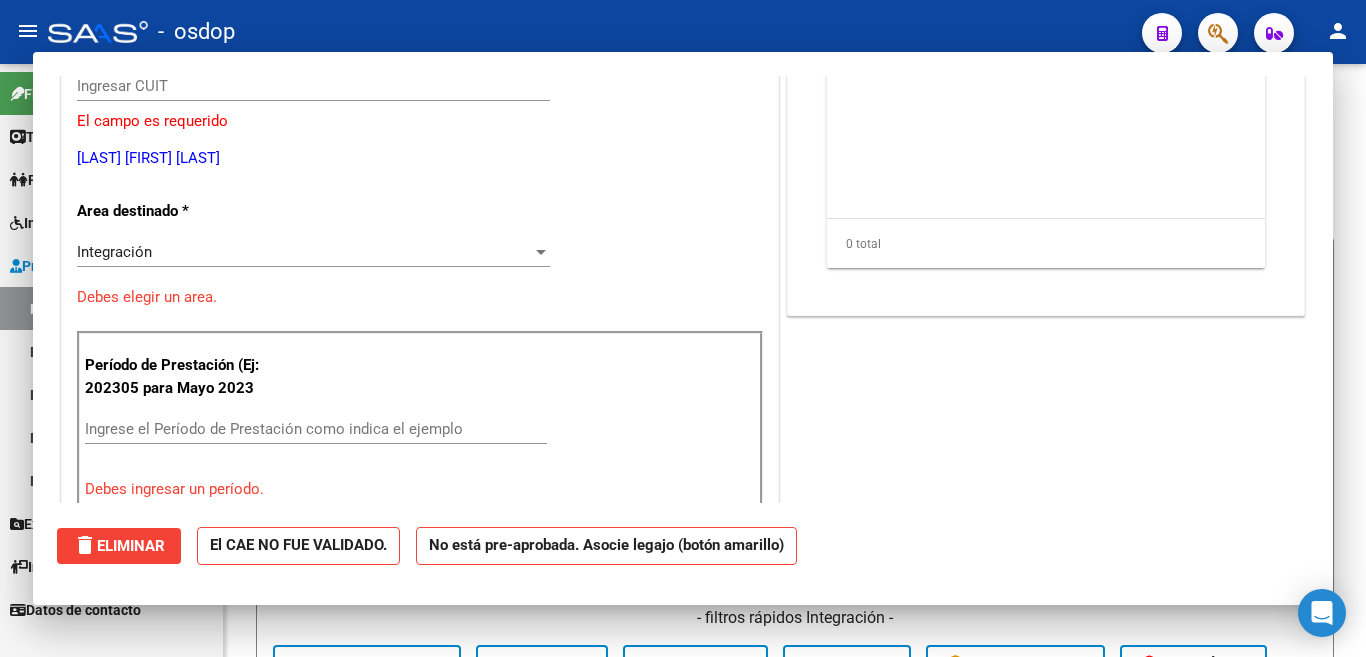 scroll, scrollTop: 0, scrollLeft: 0, axis: both 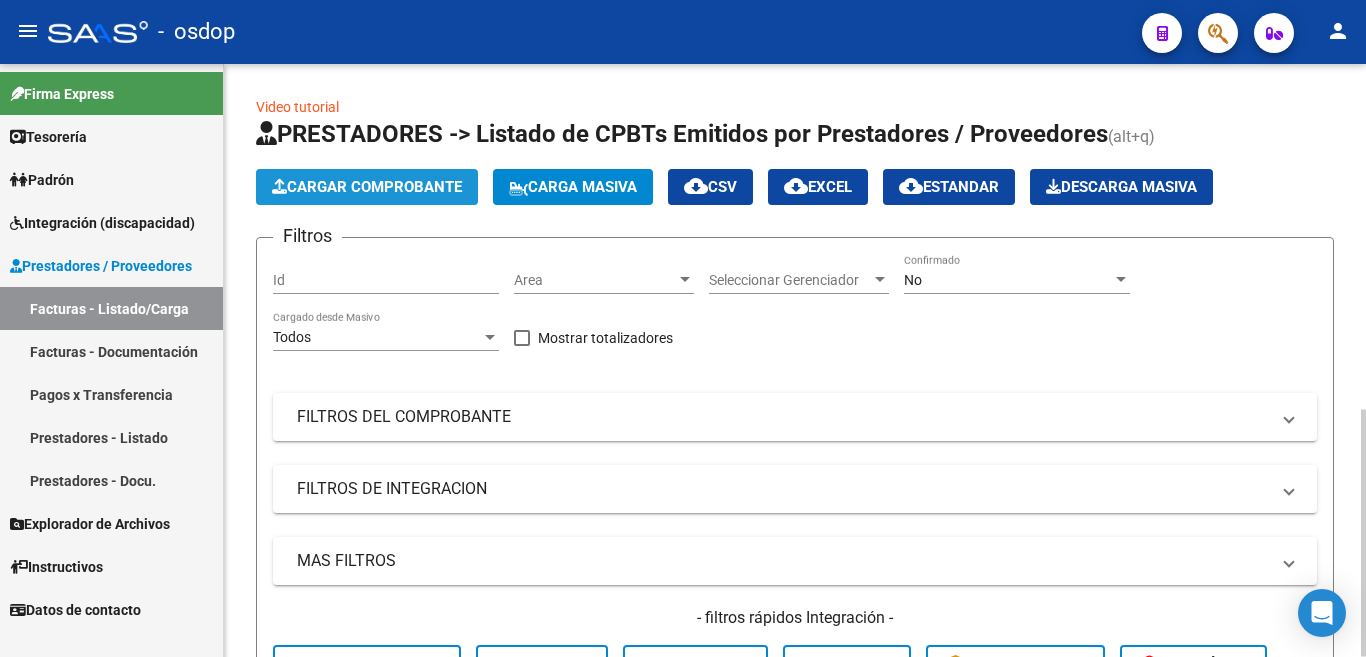 click on "Cargar Comprobante" 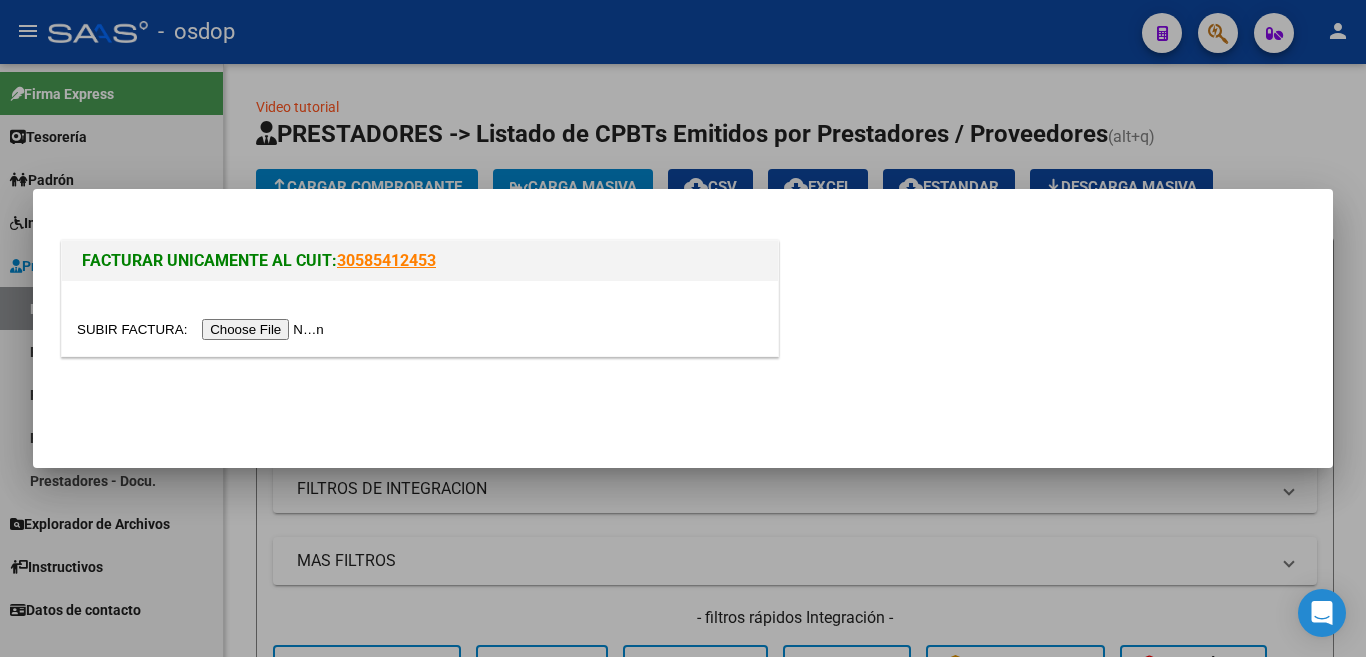 click at bounding box center [203, 329] 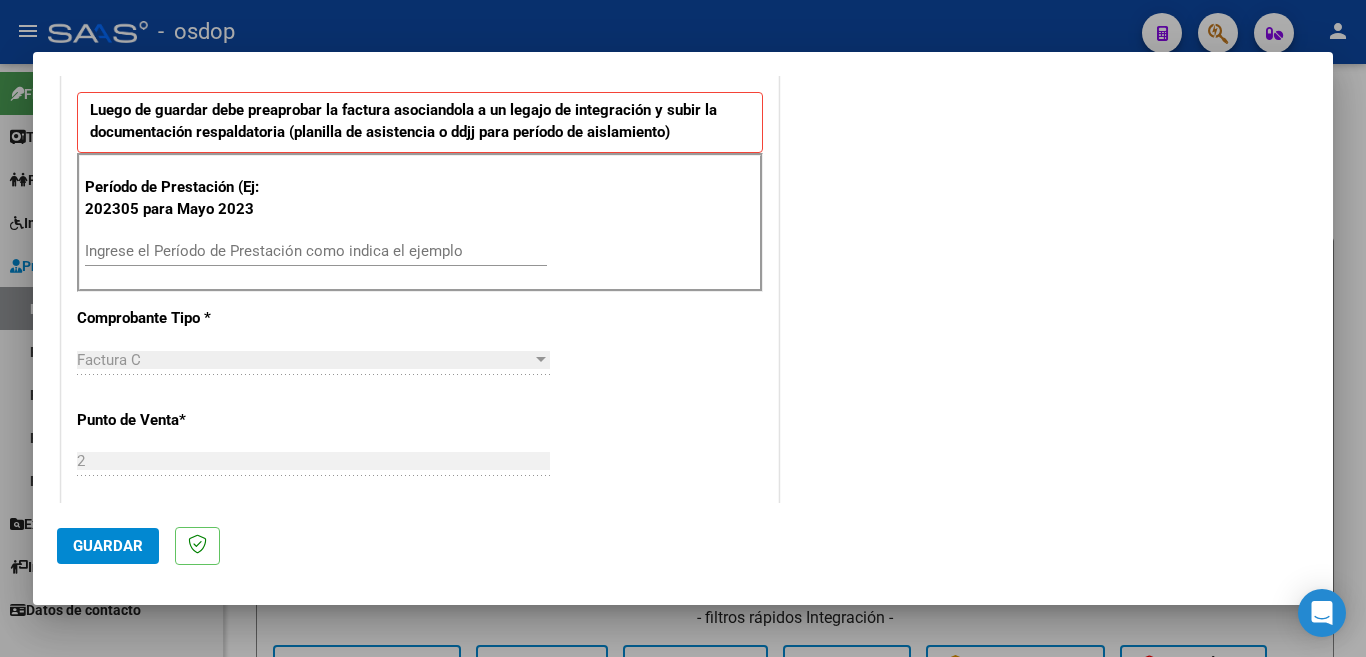 scroll, scrollTop: 500, scrollLeft: 0, axis: vertical 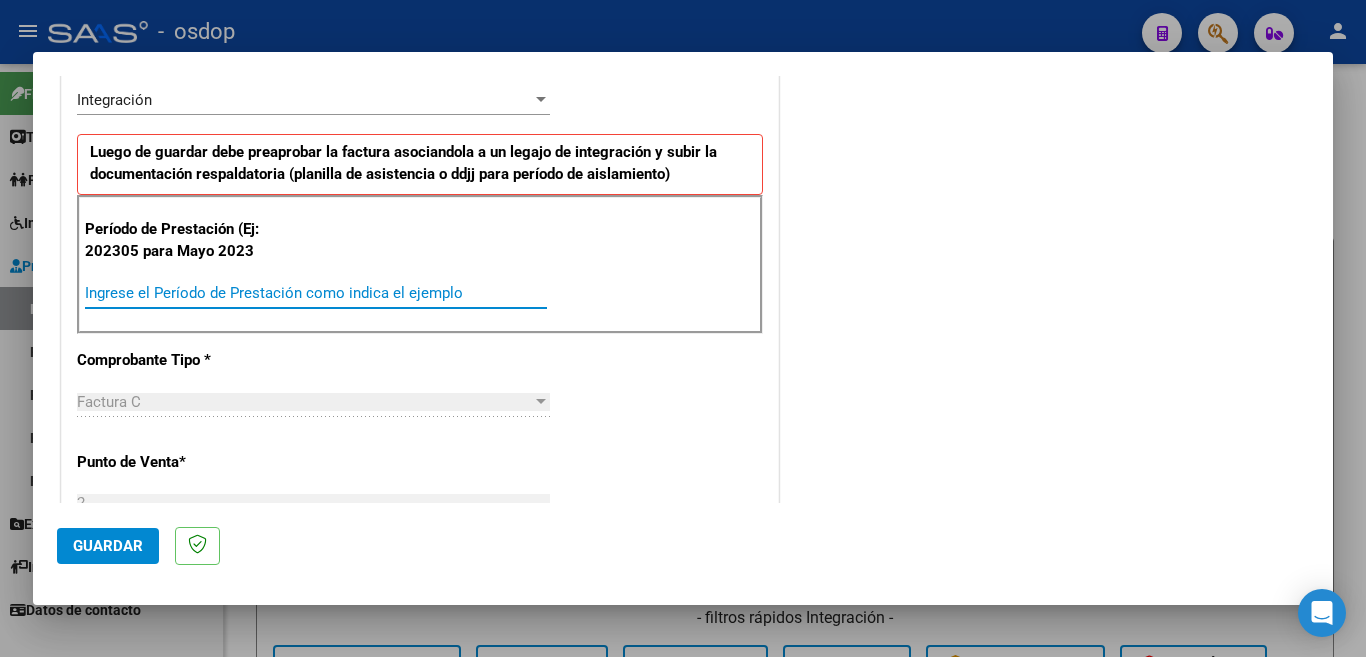 click on "Ingrese el Período de Prestación como indica el ejemplo" at bounding box center (316, 293) 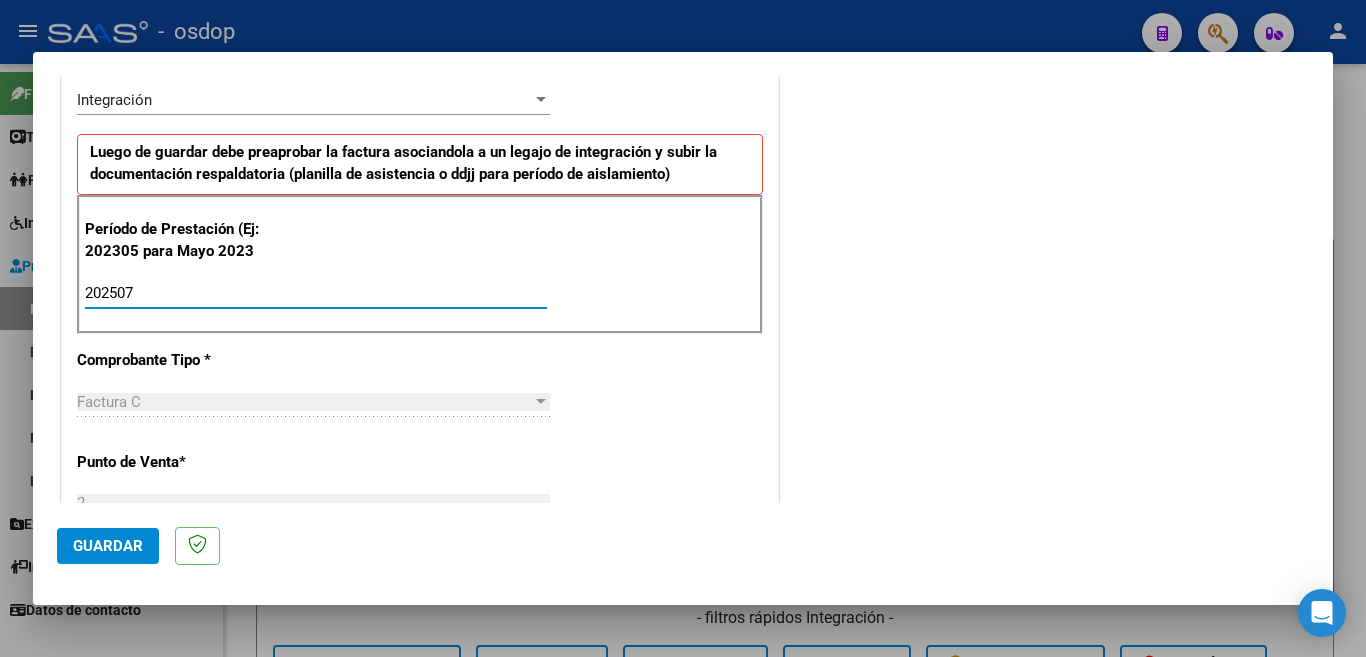 type on "202507" 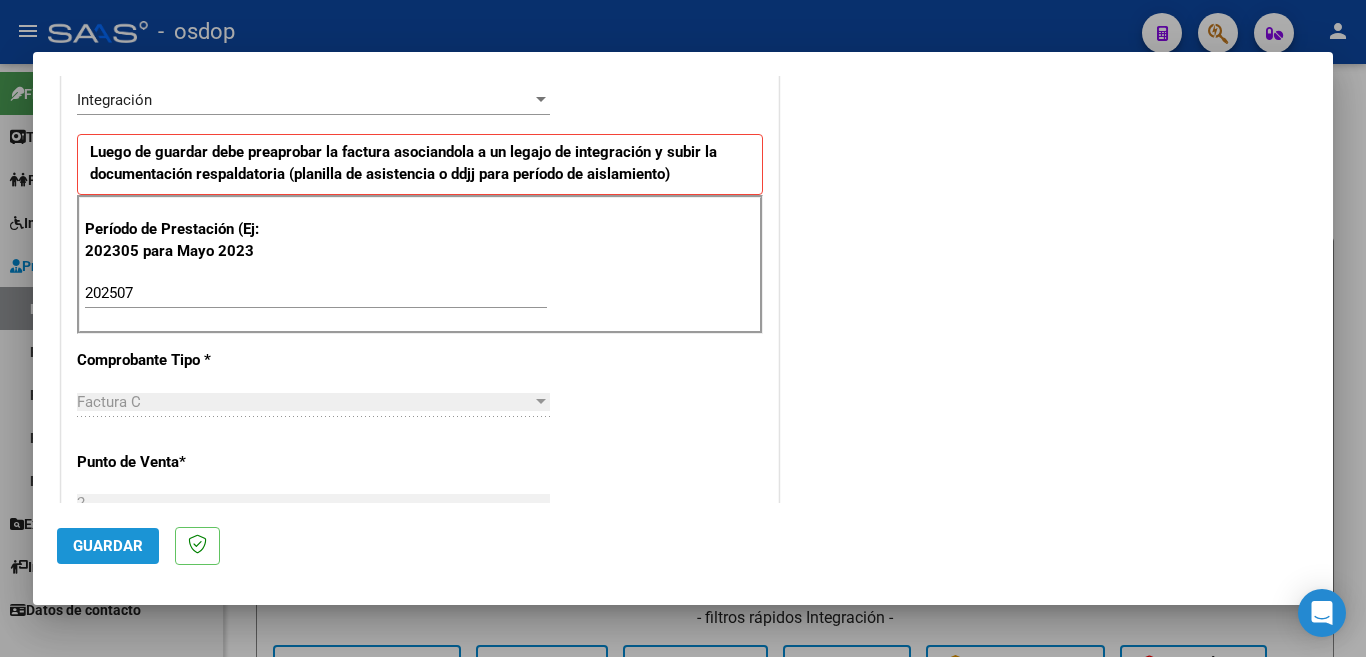 click on "Guardar" 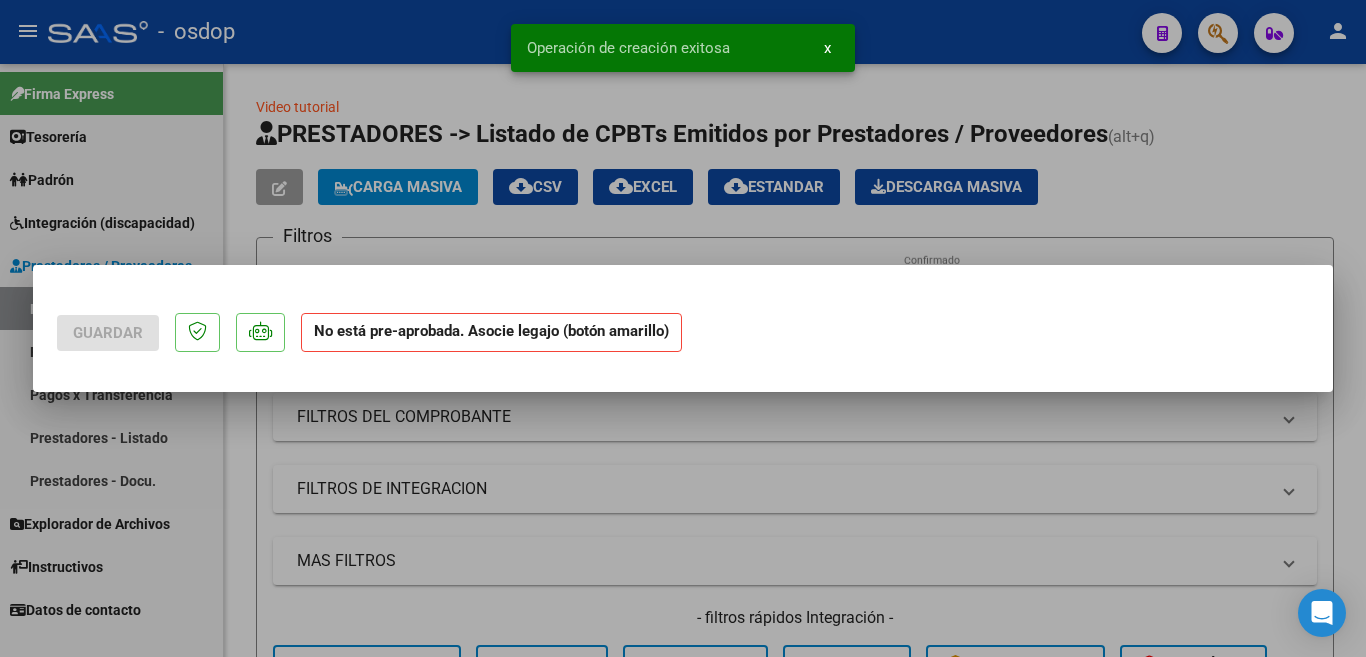 scroll, scrollTop: 0, scrollLeft: 0, axis: both 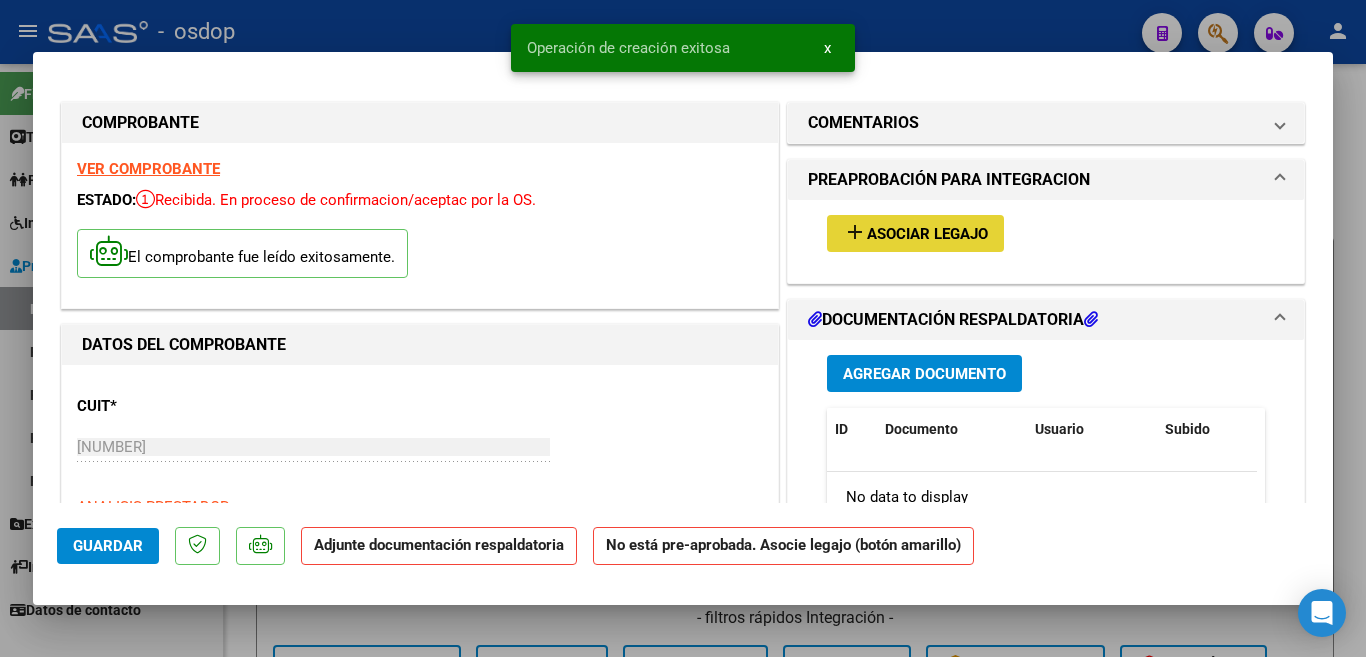 click on "Asociar Legajo" at bounding box center (927, 234) 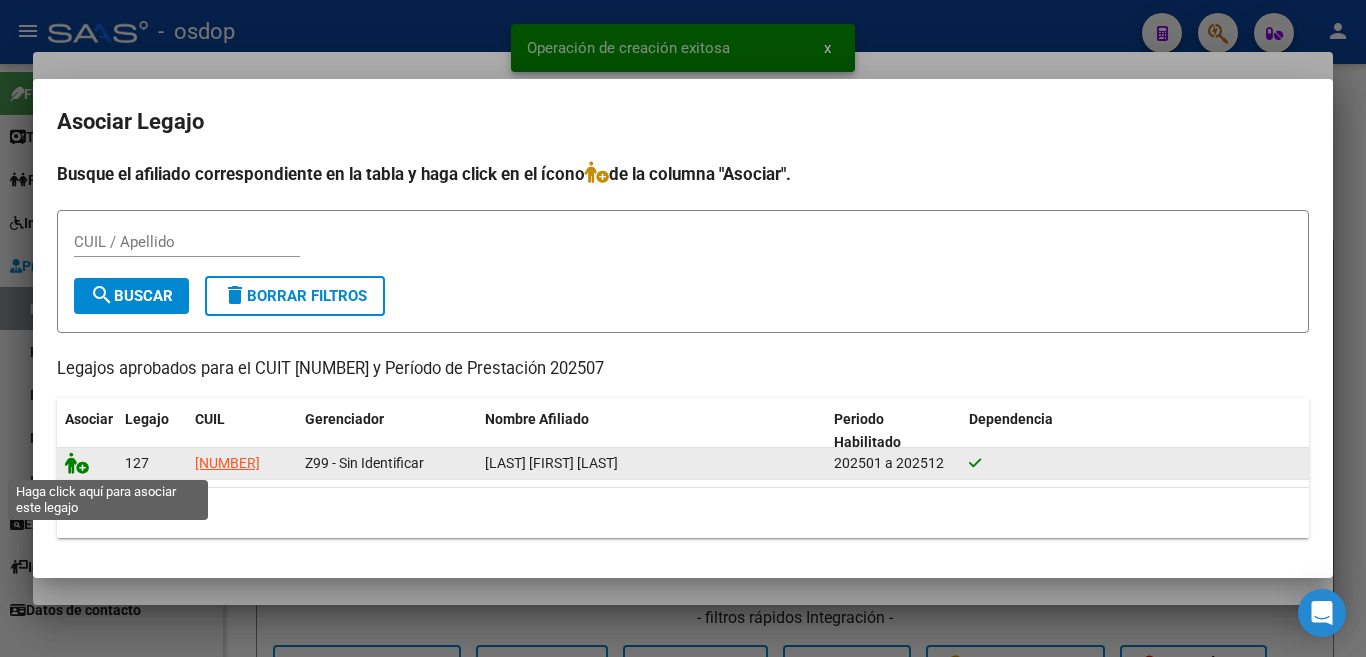 click 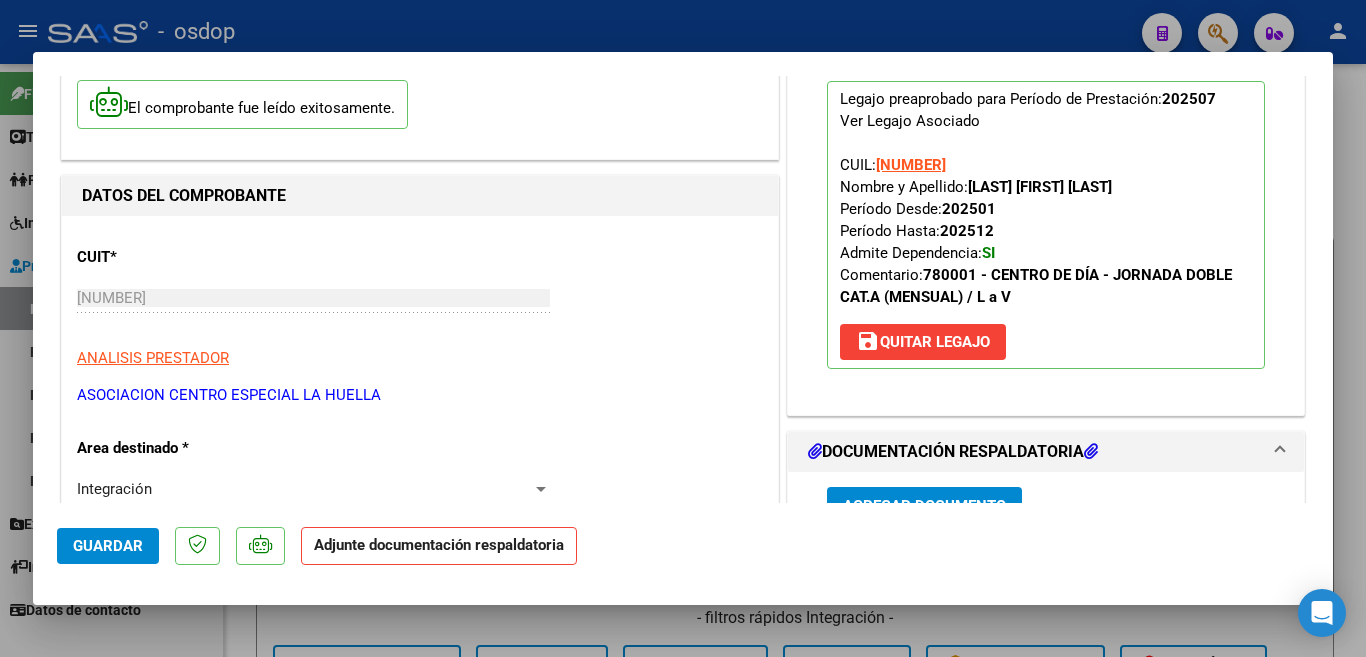 scroll, scrollTop: 400, scrollLeft: 0, axis: vertical 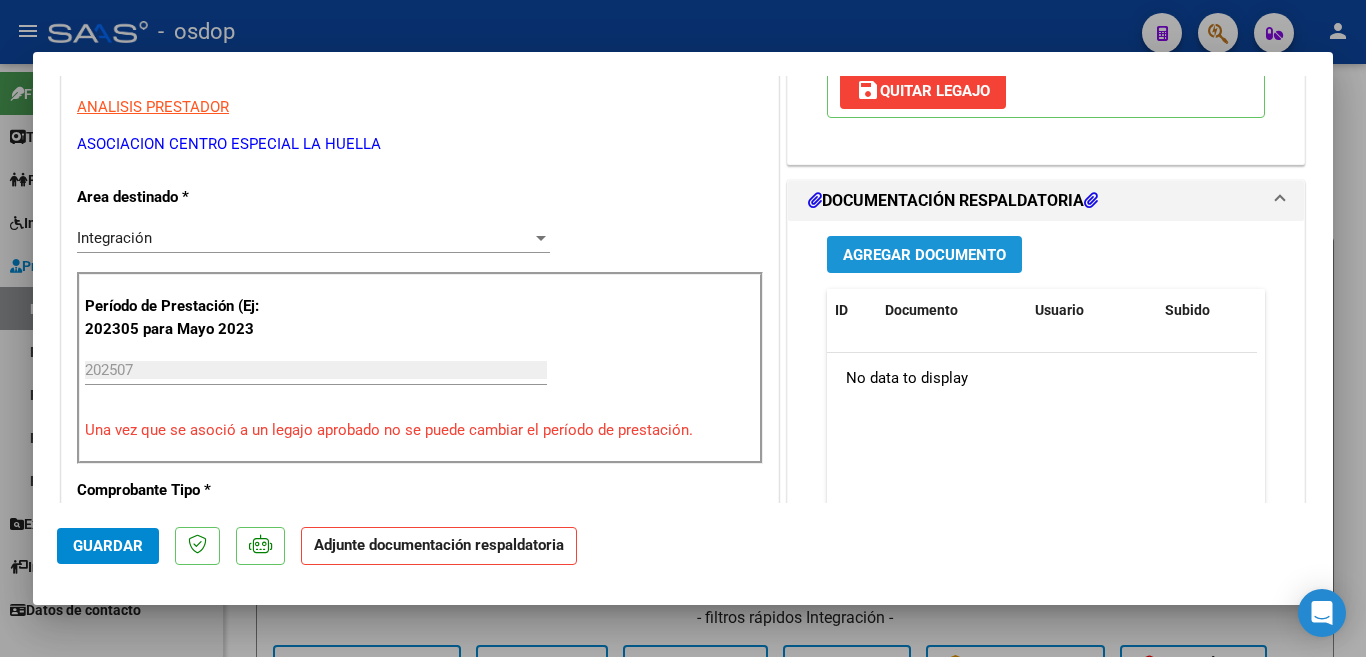 click on "Agregar Documento" at bounding box center (924, 254) 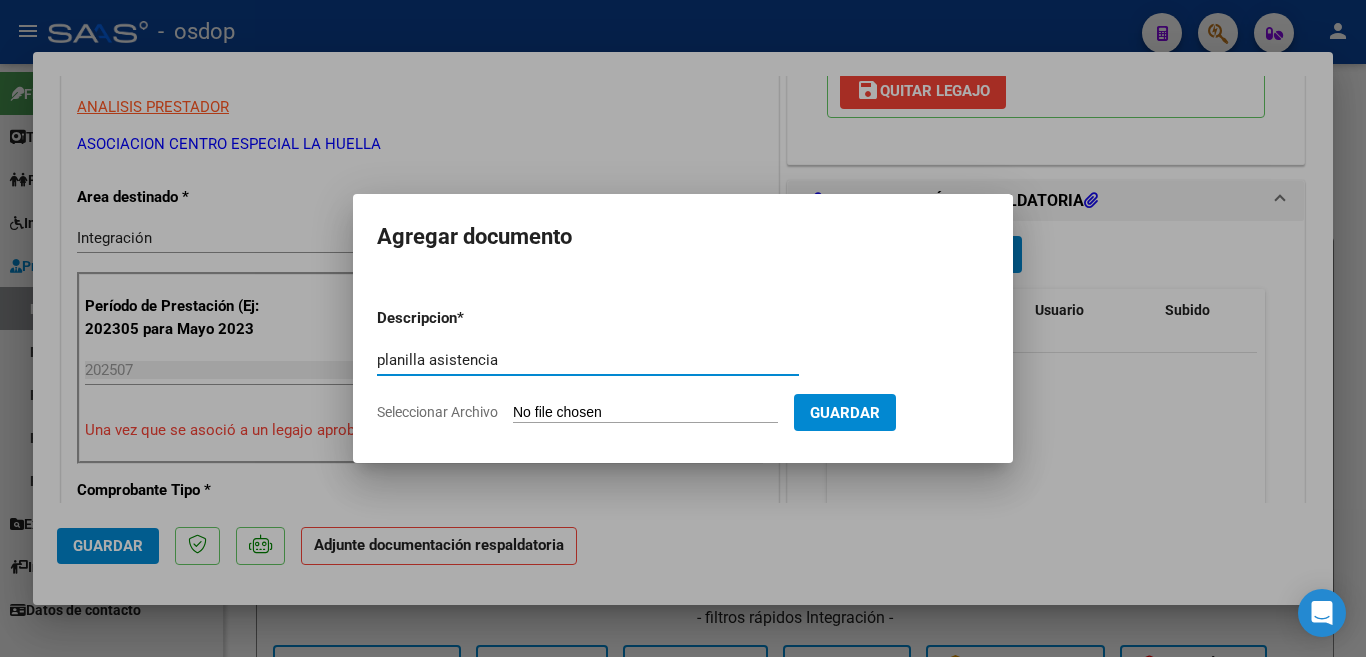 type on "planilla asistencia" 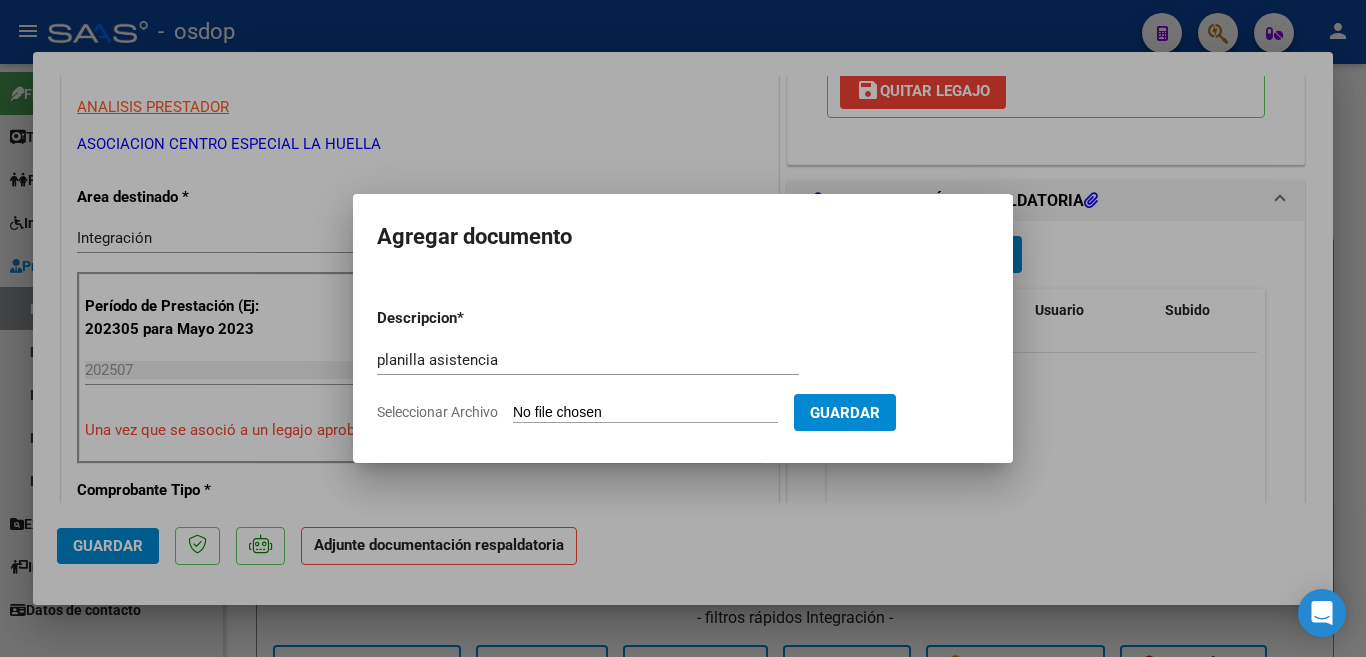 type on "C:\fakepath\[BRAND NAME] [NUMBER] - [LAST] - JUL - ASIS.PDF" 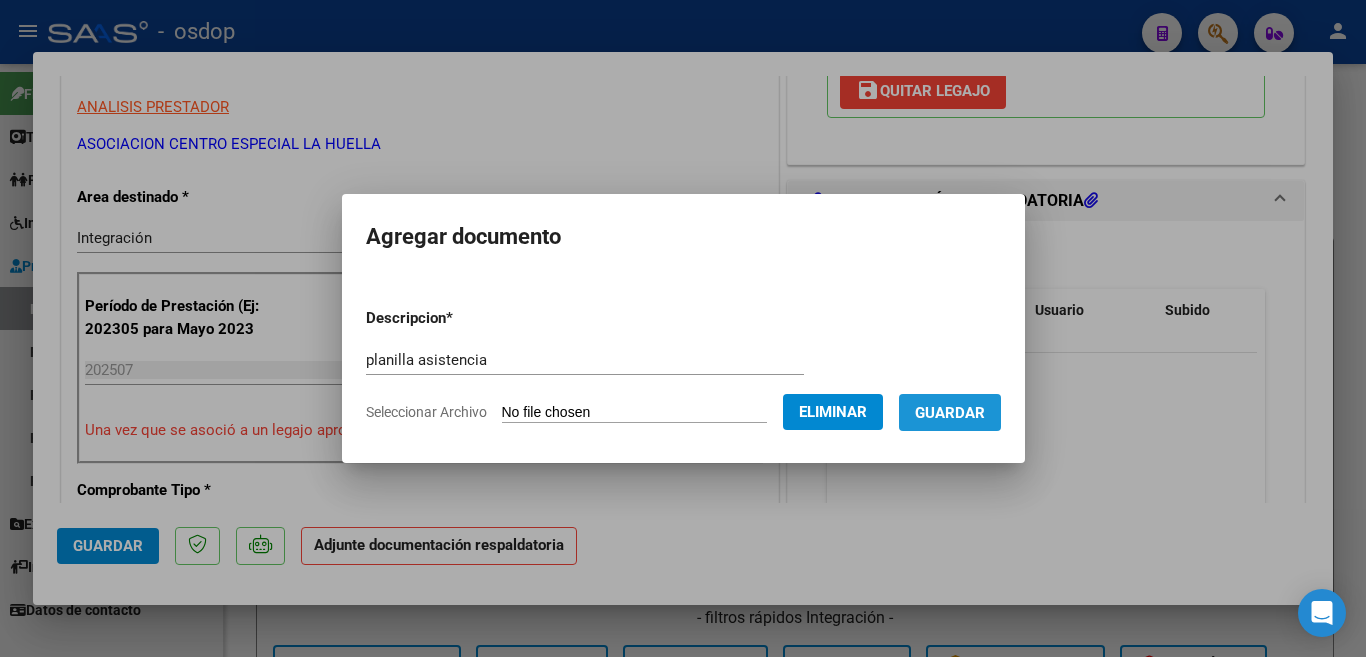 click on "Guardar" at bounding box center [950, 412] 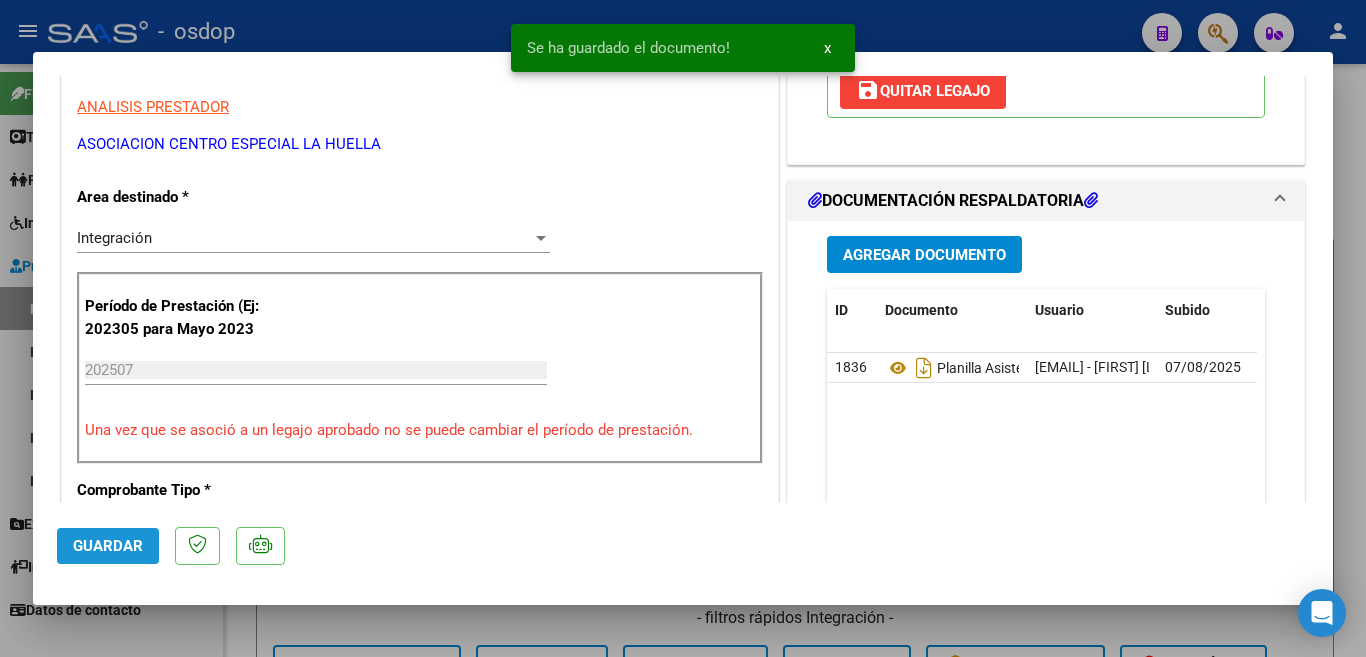 click on "Guardar" 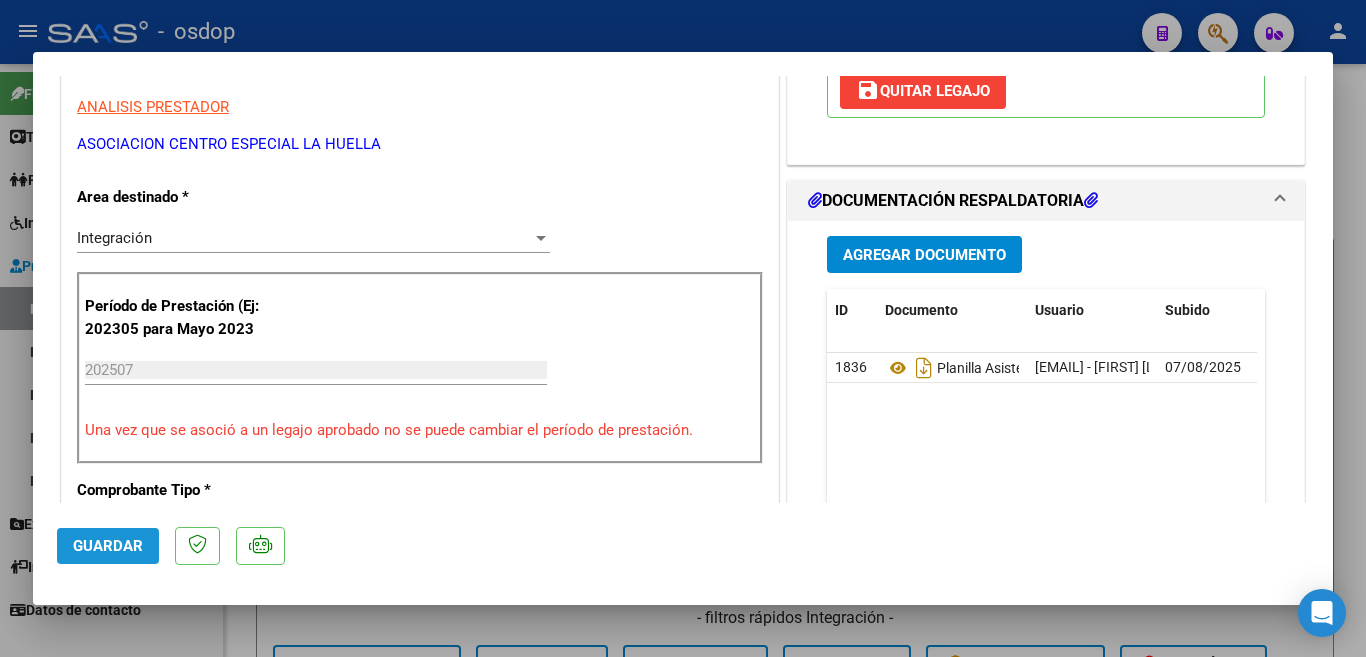 click on "Guardar" 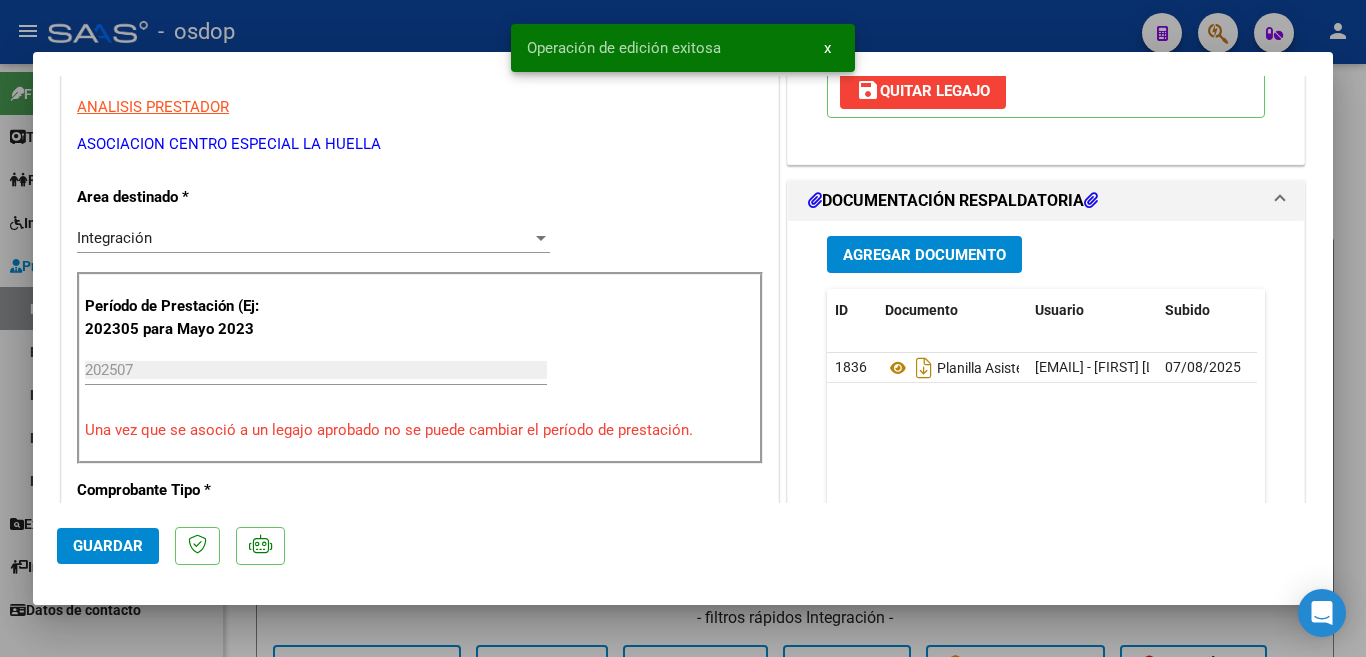 click at bounding box center [683, 328] 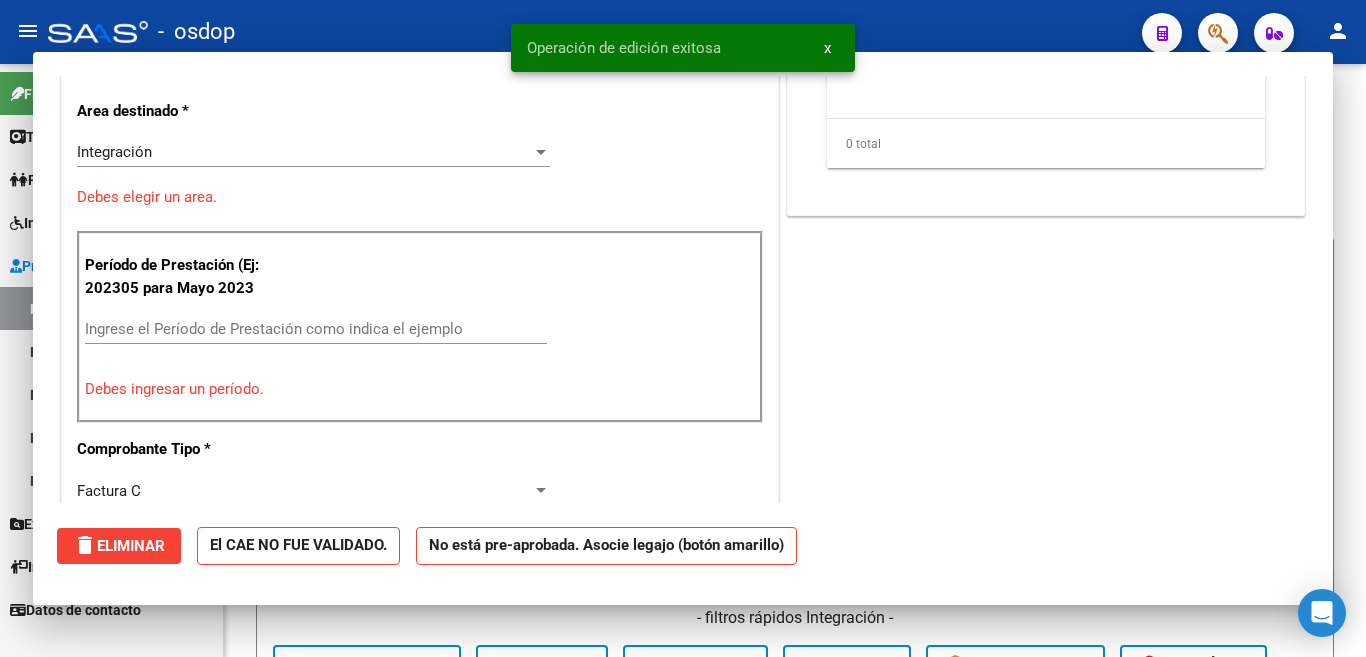 scroll, scrollTop: 339, scrollLeft: 0, axis: vertical 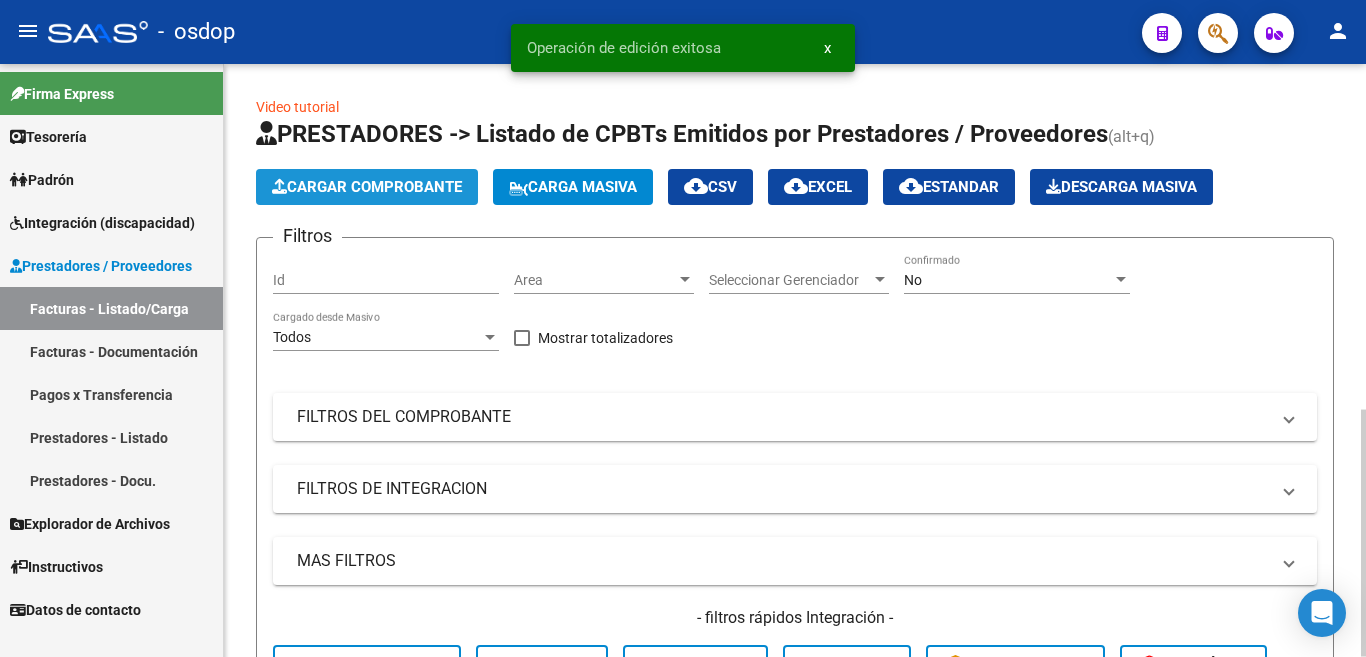 click on "Cargar Comprobante" 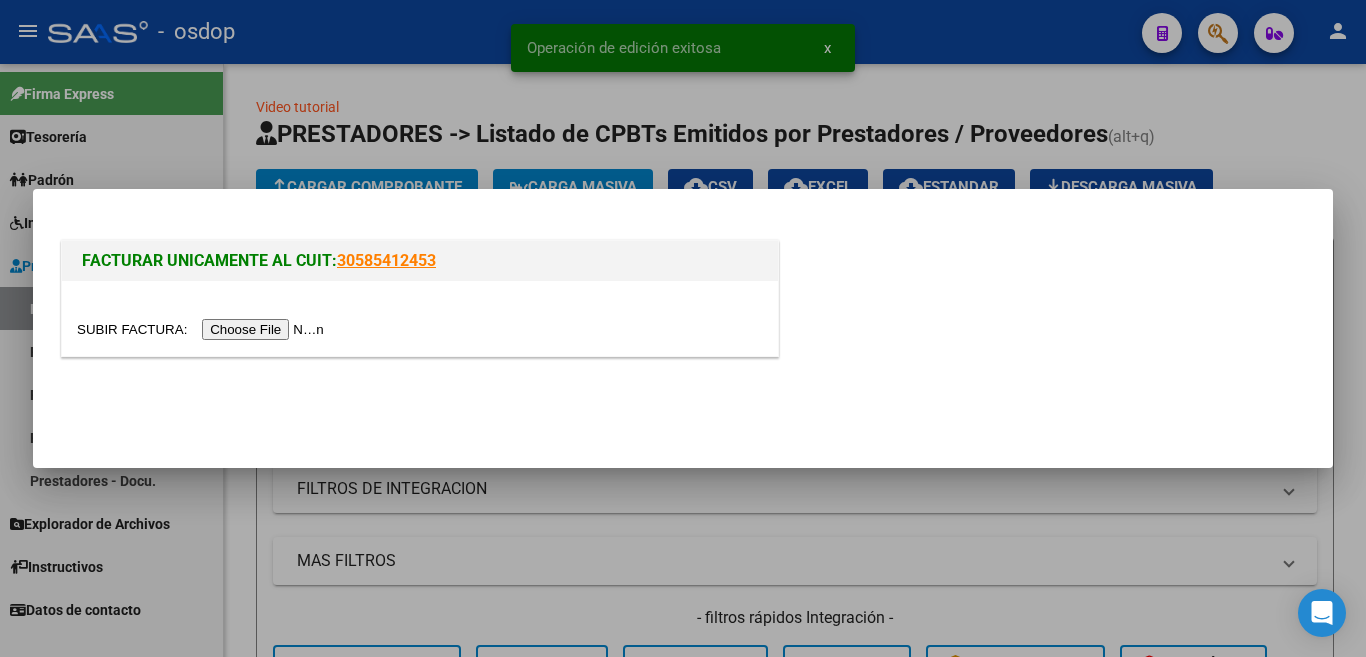 click at bounding box center (203, 329) 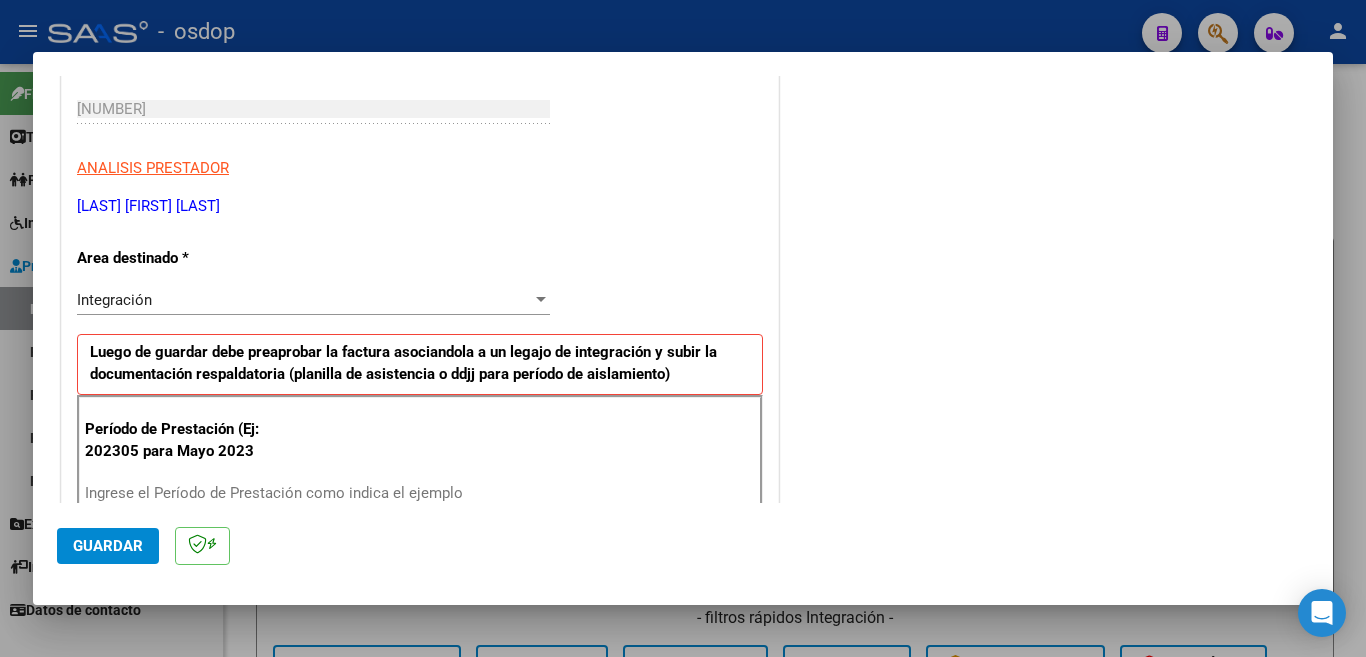 scroll, scrollTop: 400, scrollLeft: 0, axis: vertical 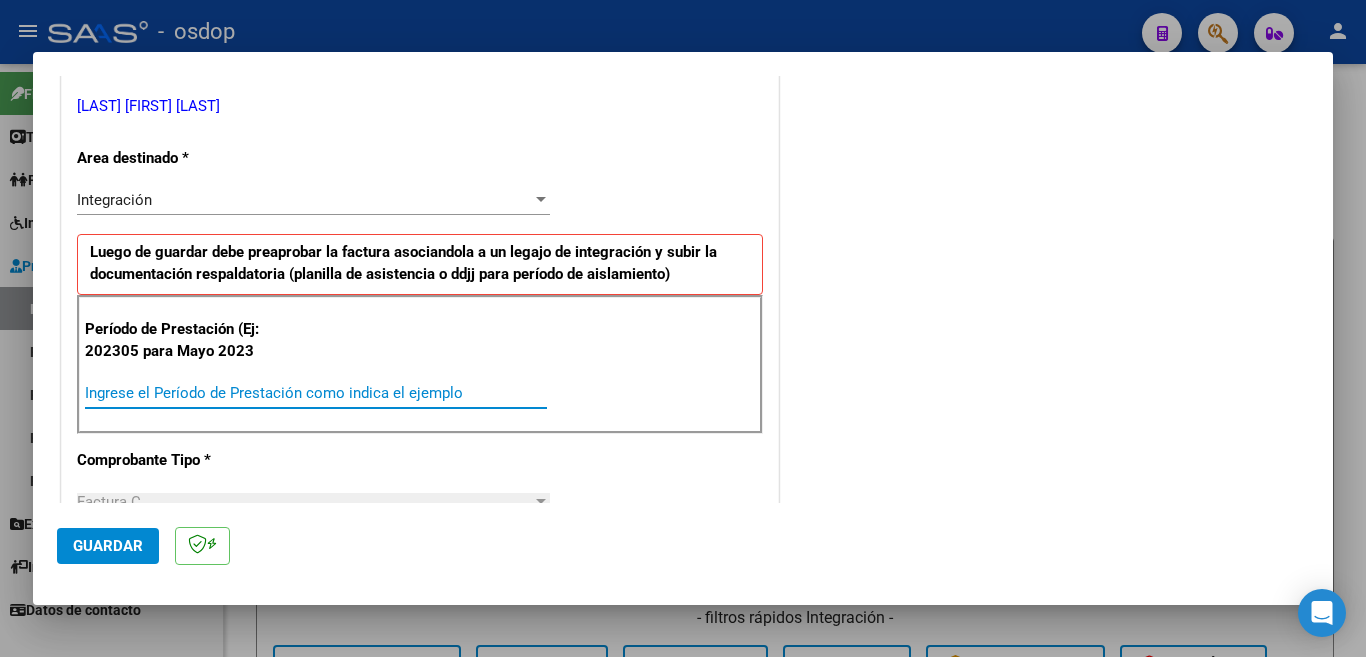 click on "Ingrese el Período de Prestación como indica el ejemplo" at bounding box center (316, 393) 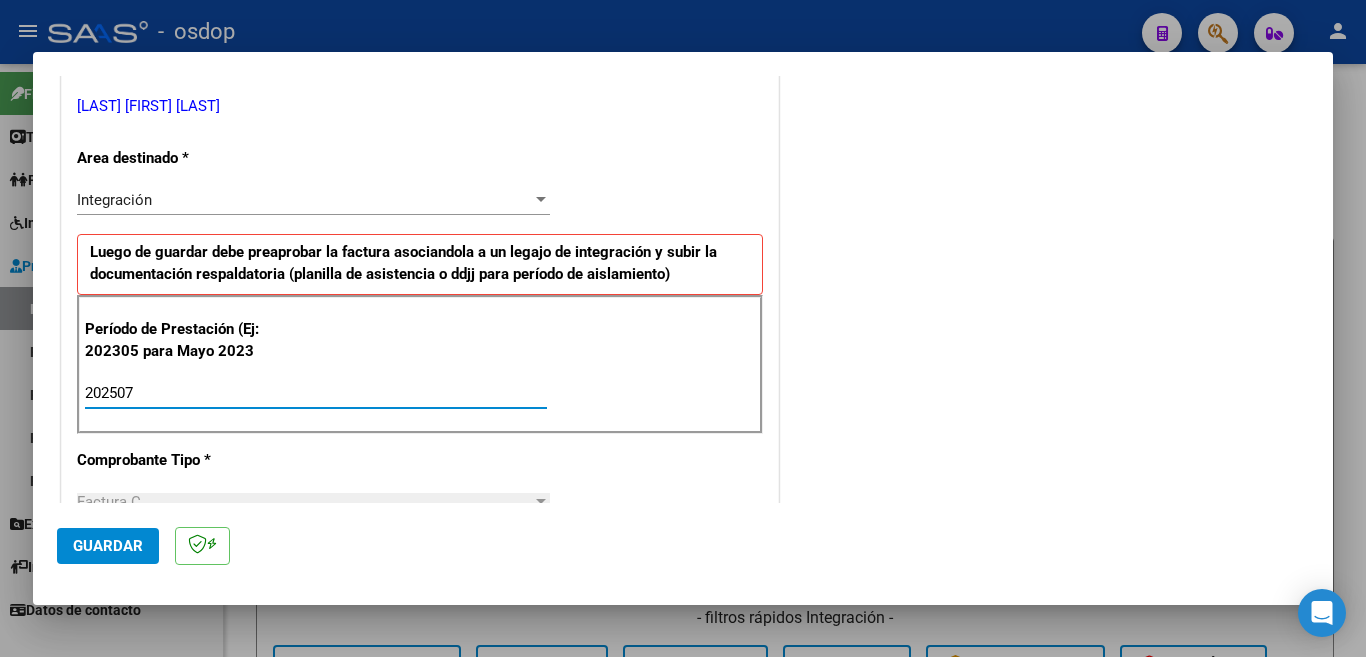 type on "202507" 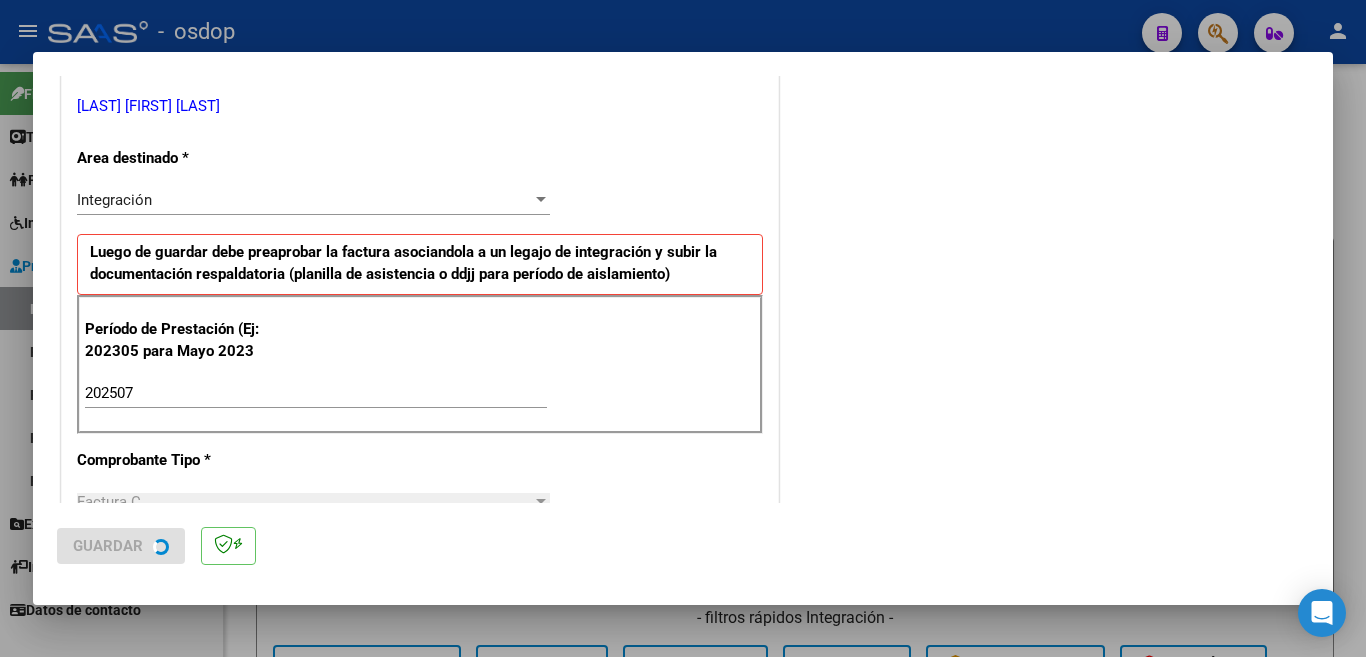 scroll, scrollTop: 0, scrollLeft: 0, axis: both 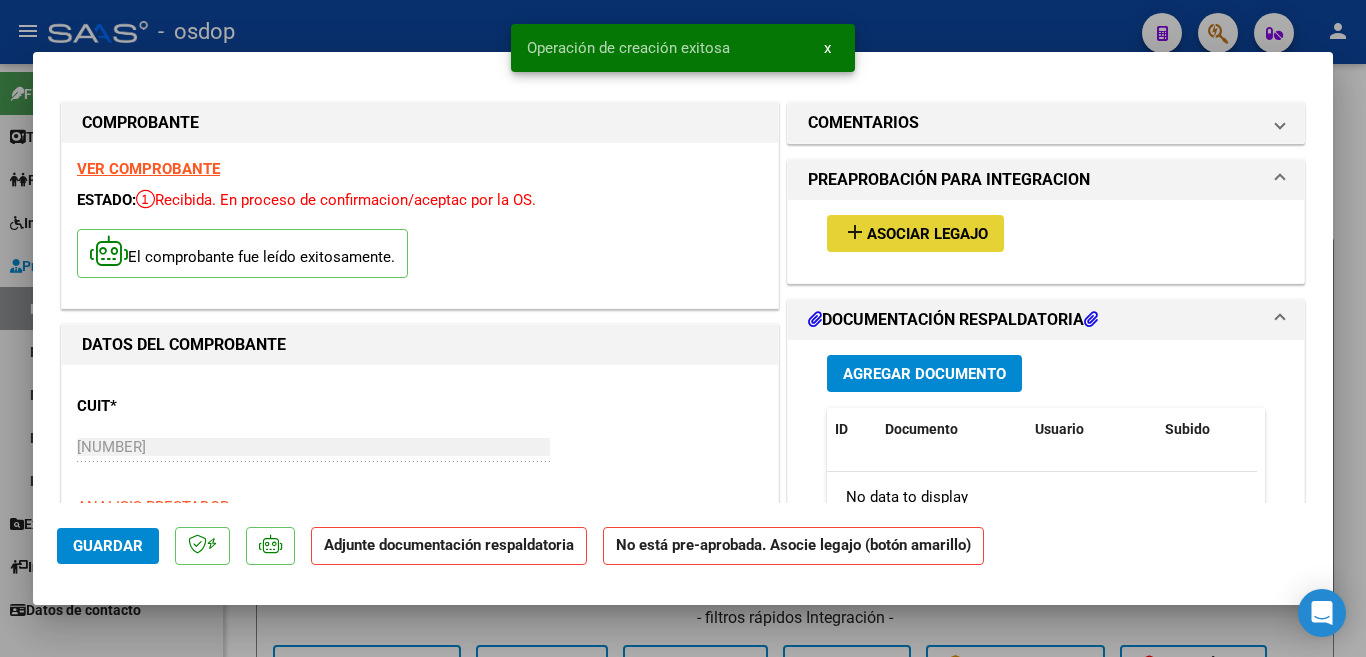 click on "add Asociar Legajo" at bounding box center (915, 233) 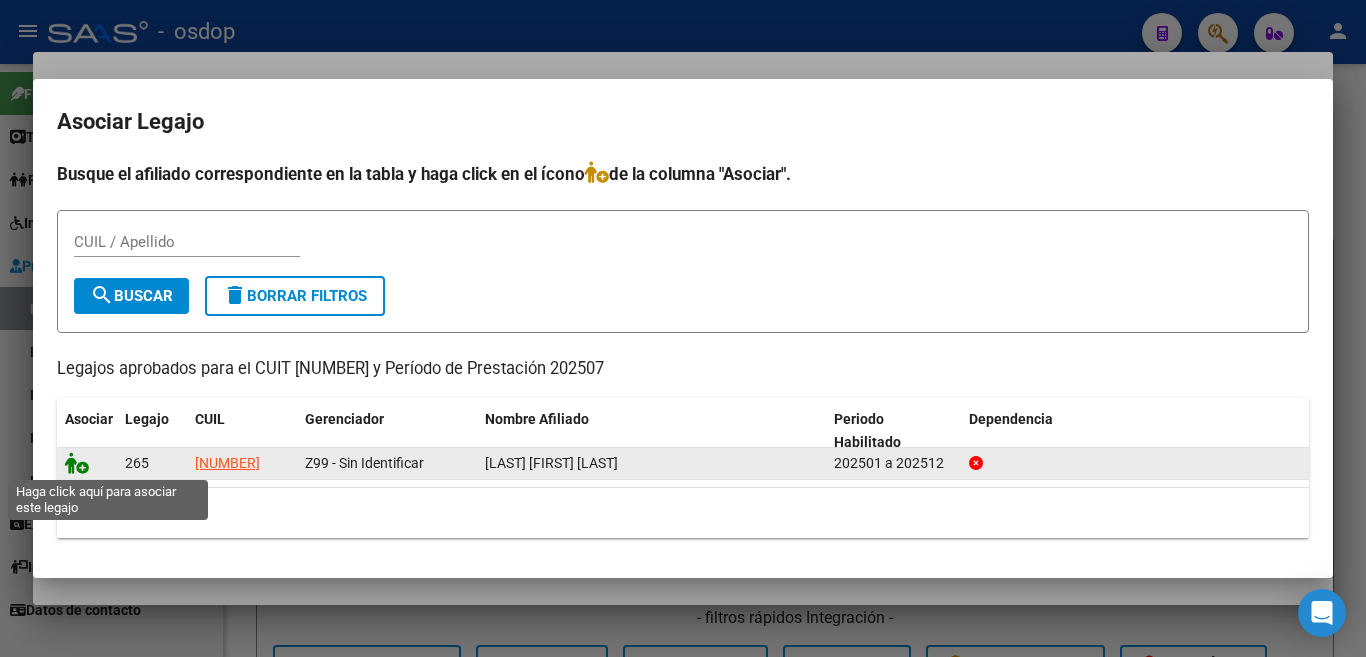 click 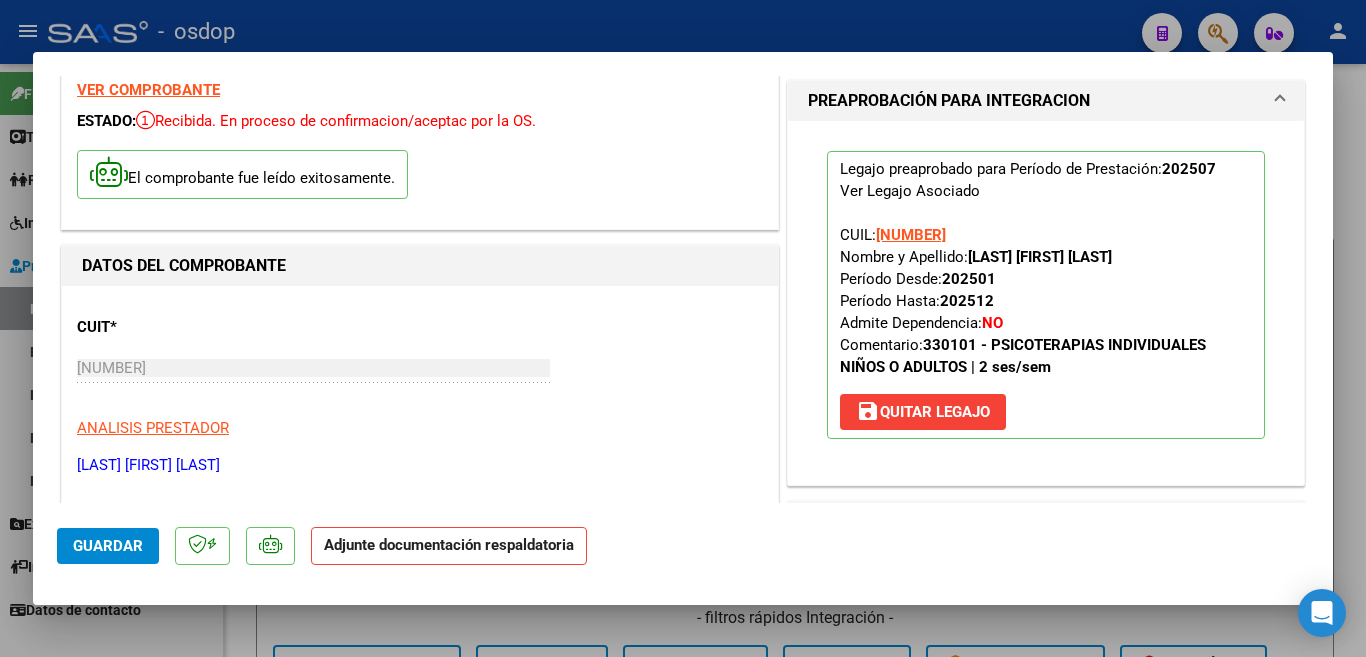 scroll, scrollTop: 200, scrollLeft: 0, axis: vertical 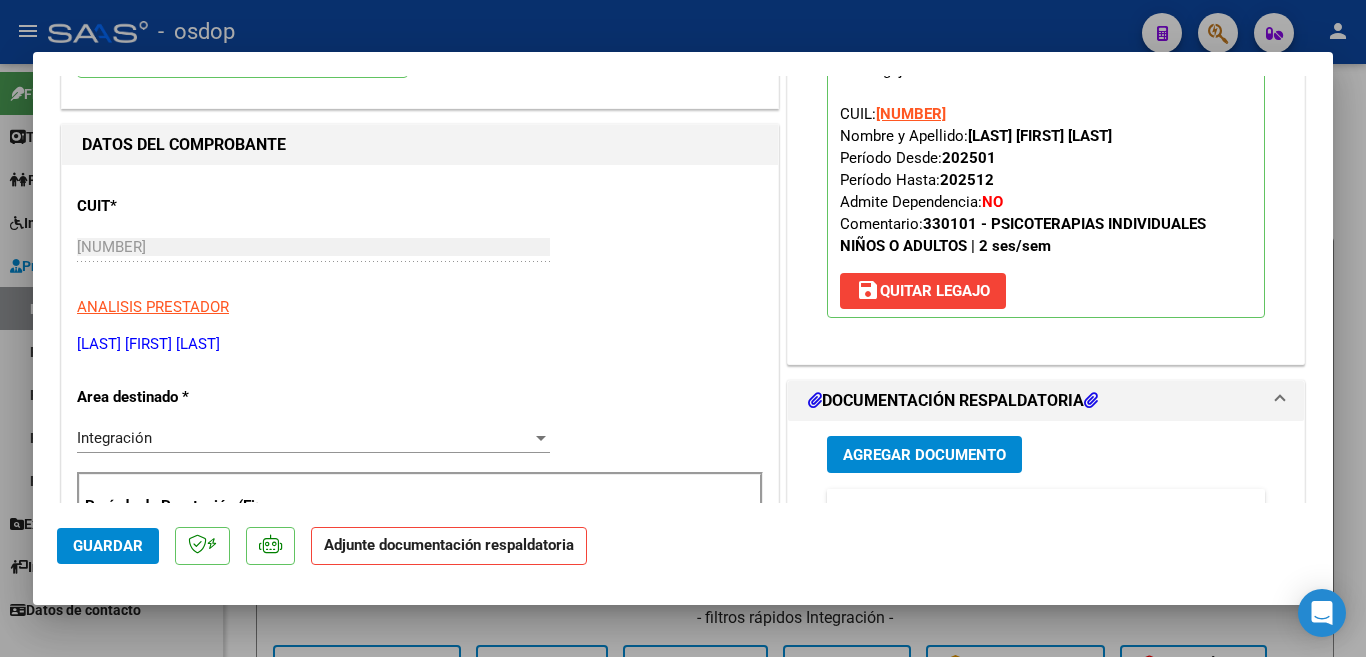 click on "Agregar Documento" at bounding box center [924, 455] 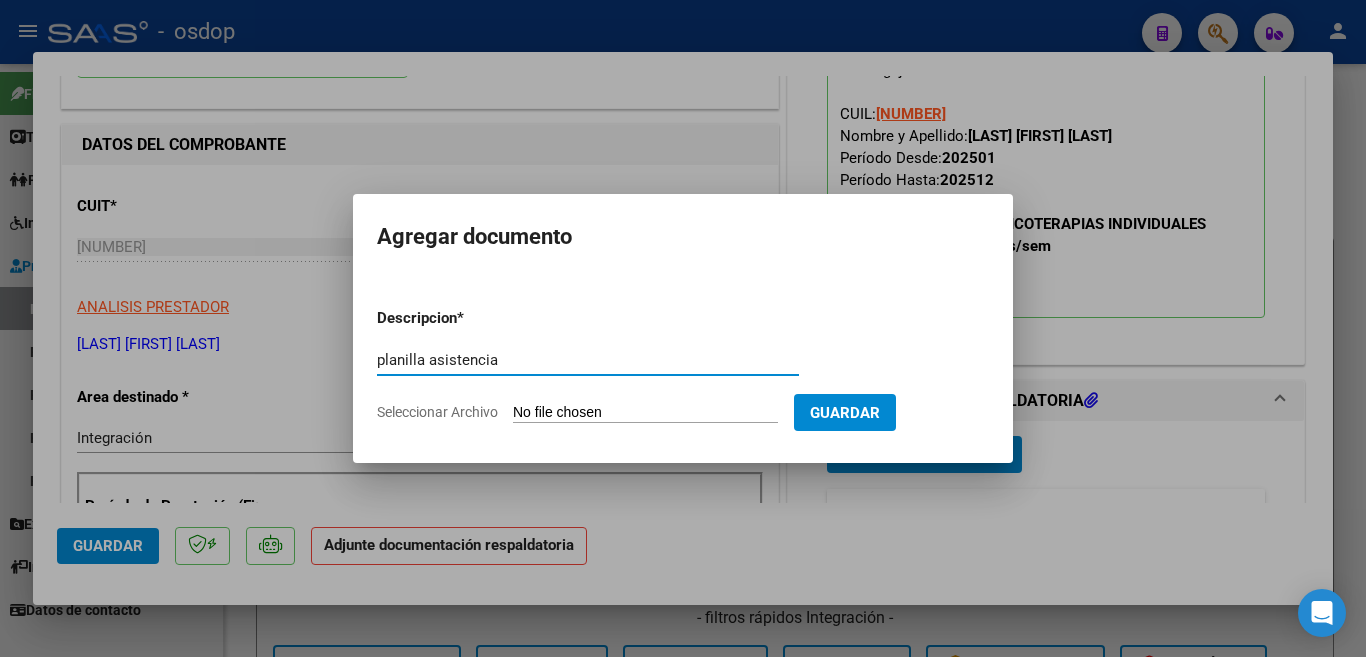 type on "planilla asistencia" 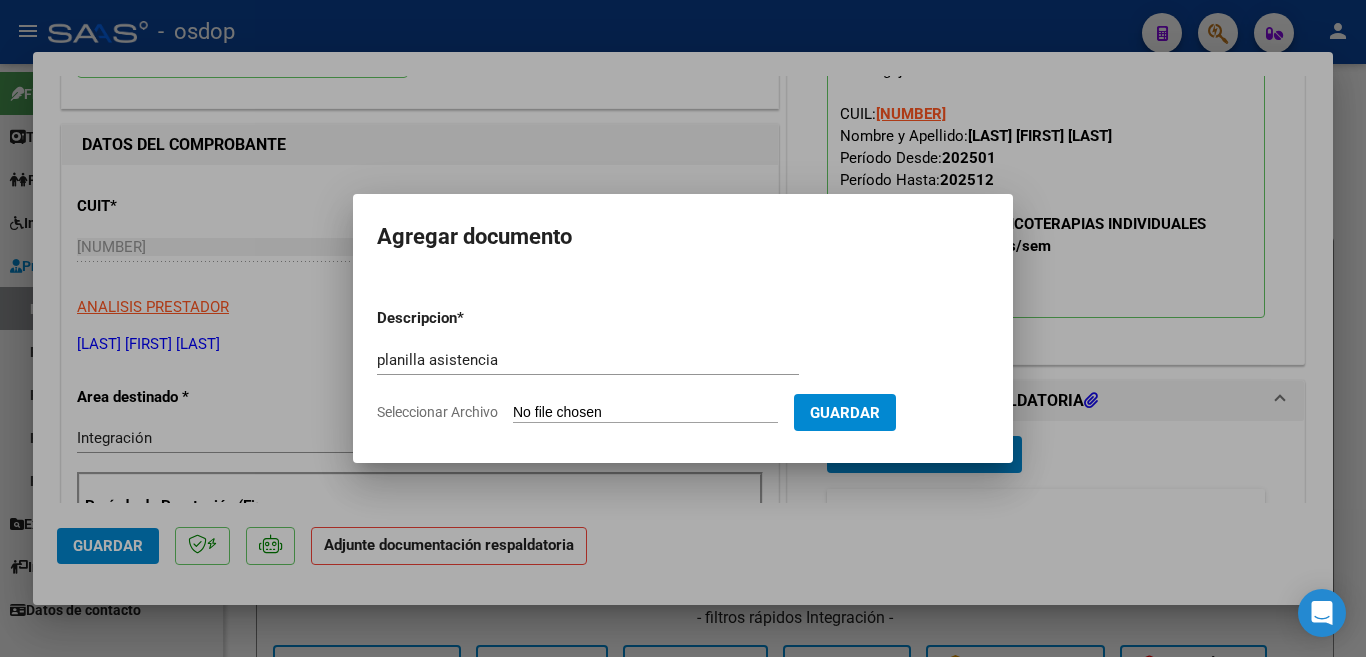 type on "C:\fakepath\[LAST] [NUMBER] - CORIA - JUL - ASIS.pdf" 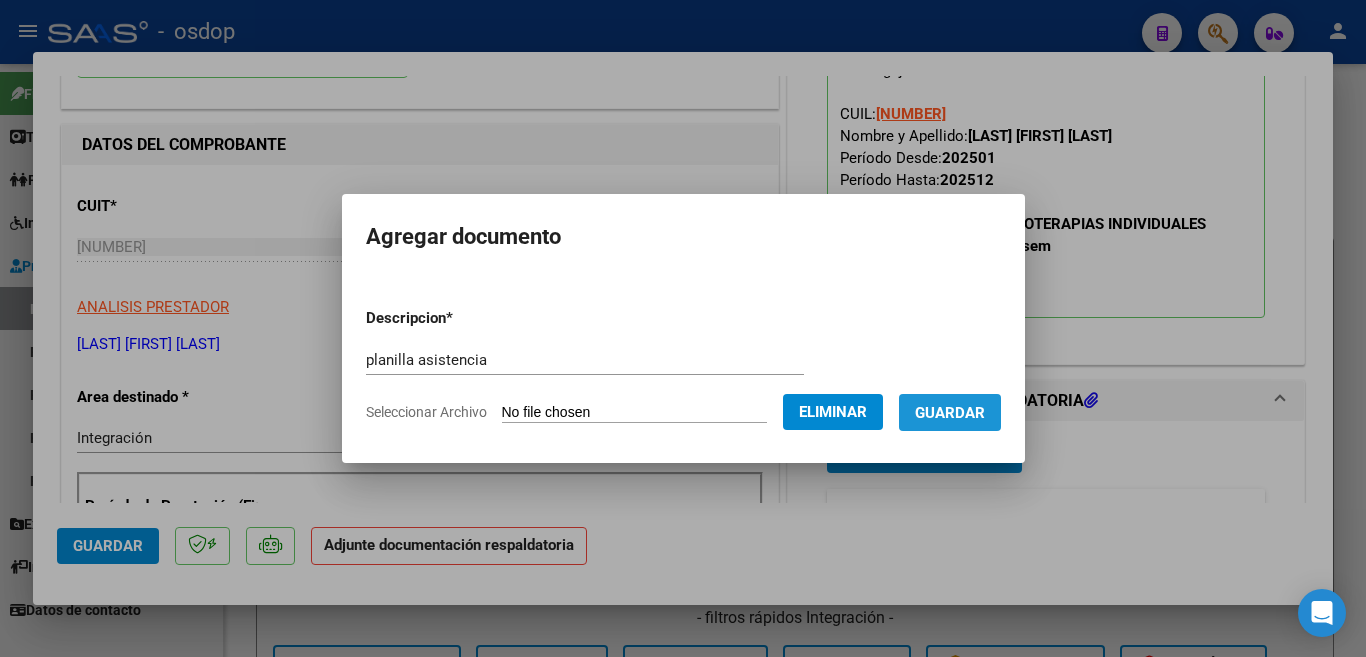 click on "Guardar" at bounding box center (950, 412) 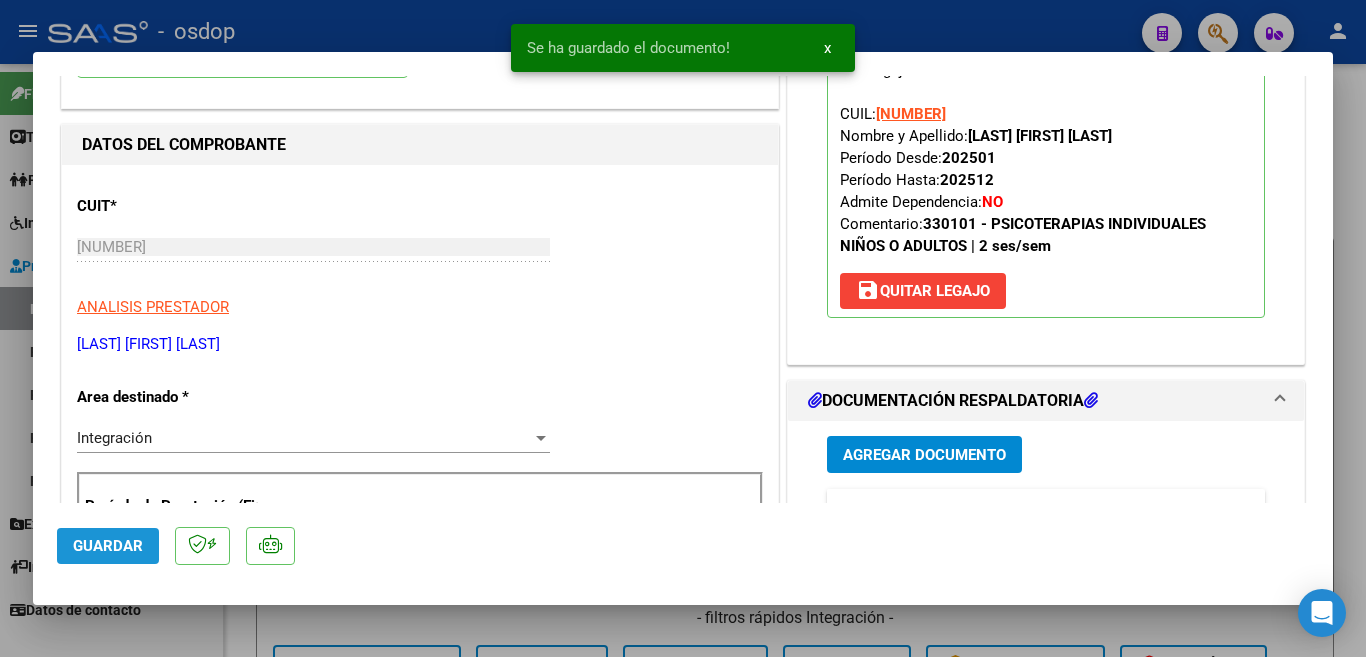 click on "Guardar" 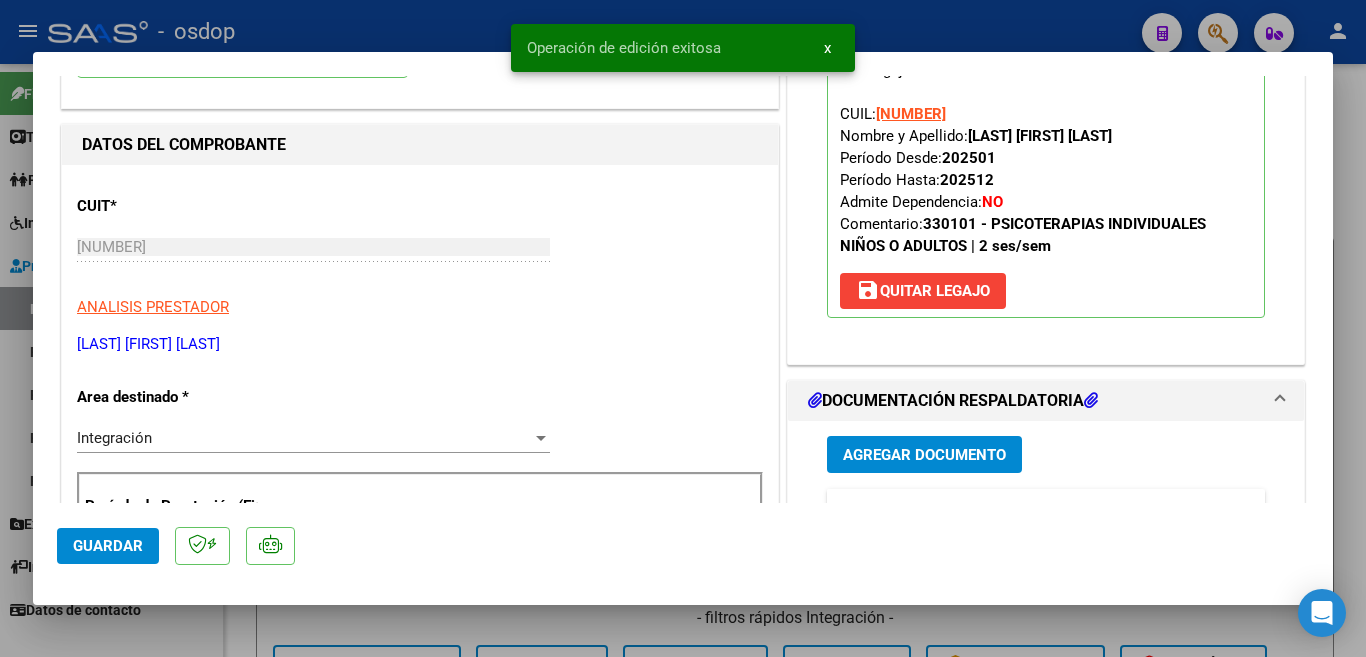 click at bounding box center [683, 328] 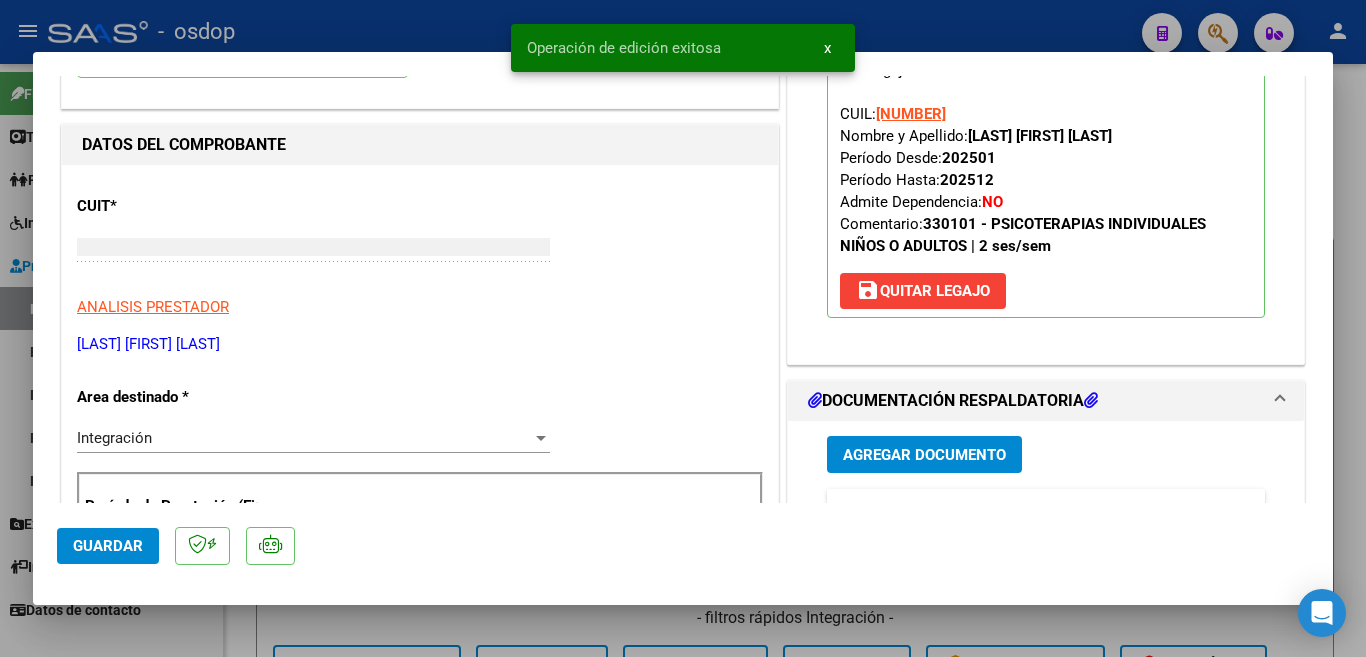 scroll, scrollTop: 212, scrollLeft: 0, axis: vertical 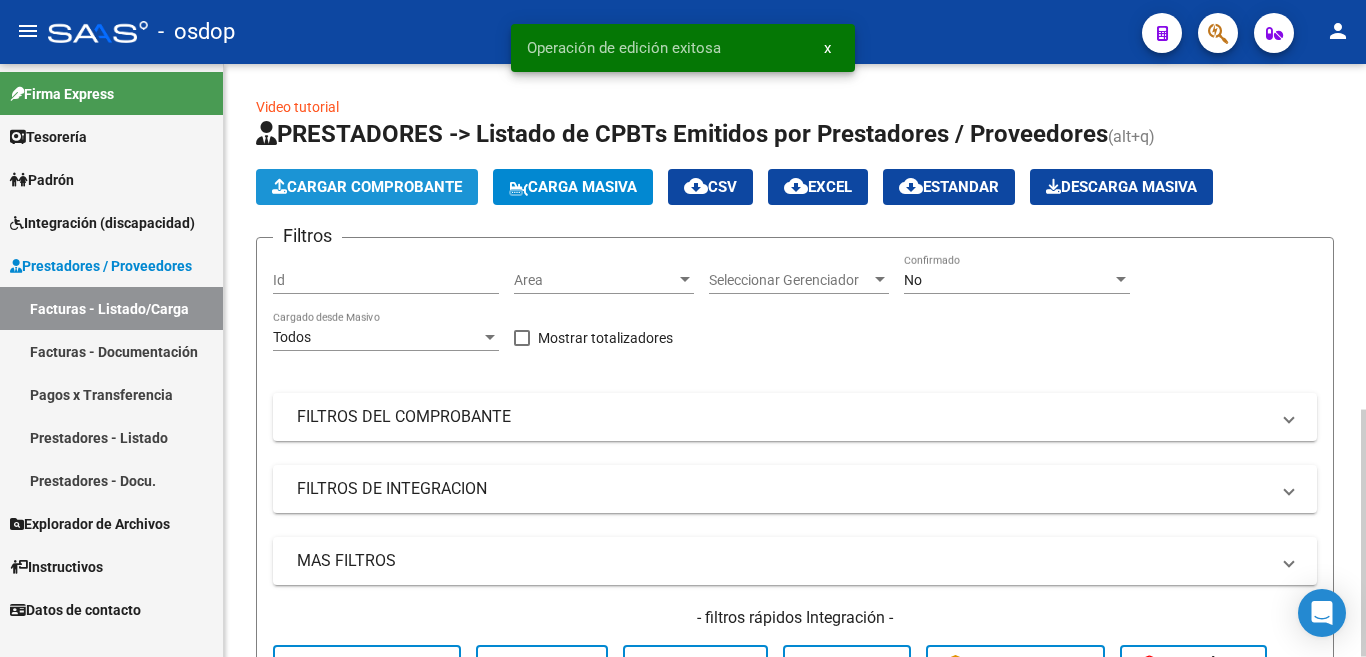 click on "Cargar Comprobante" 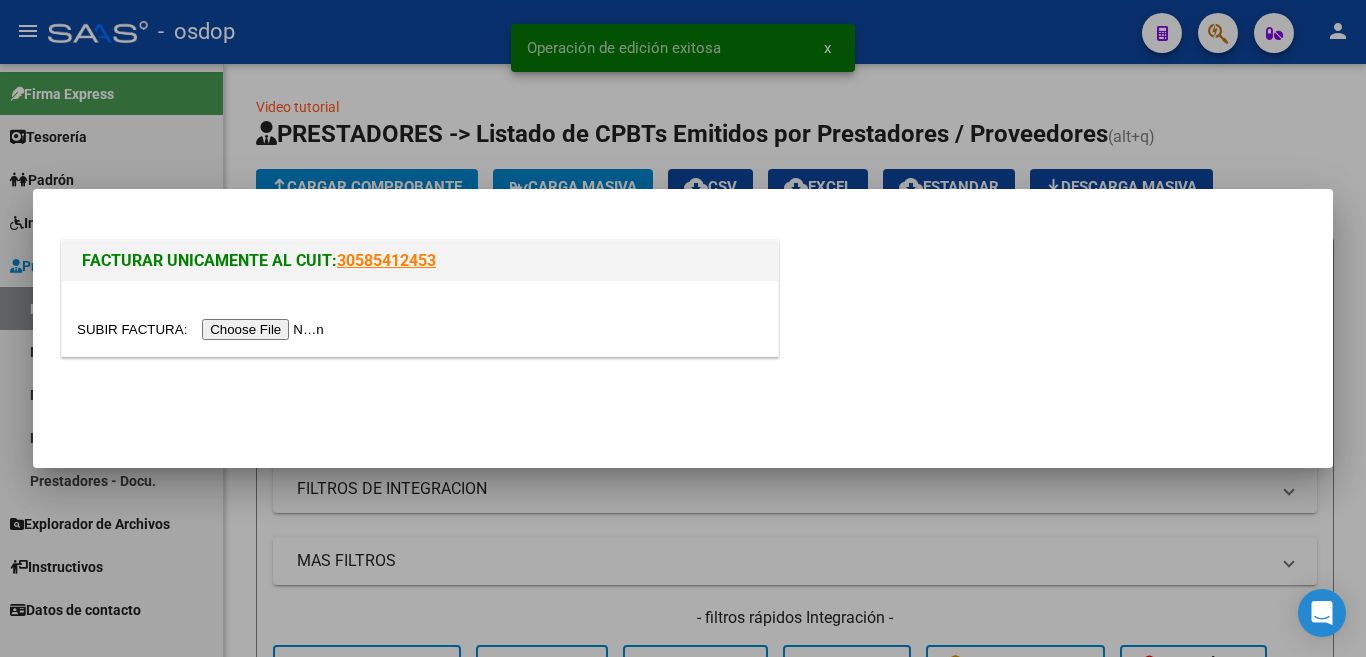 click at bounding box center [203, 329] 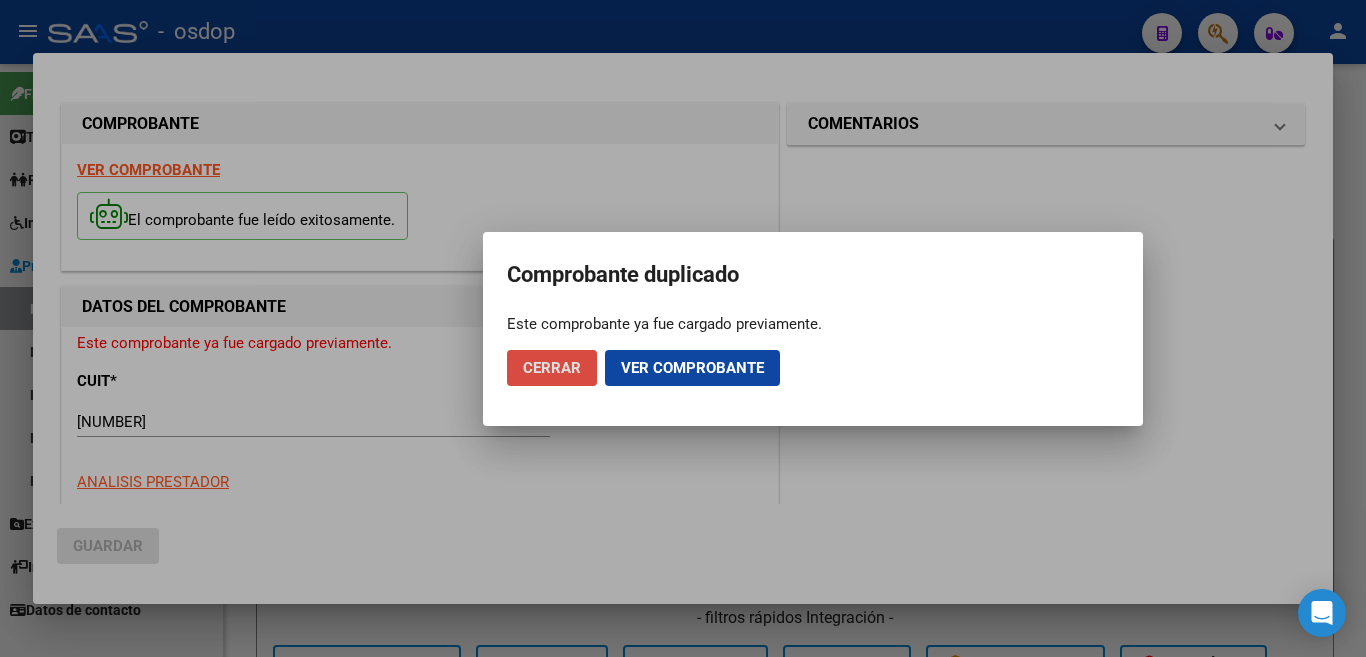 click on "Cerrar" 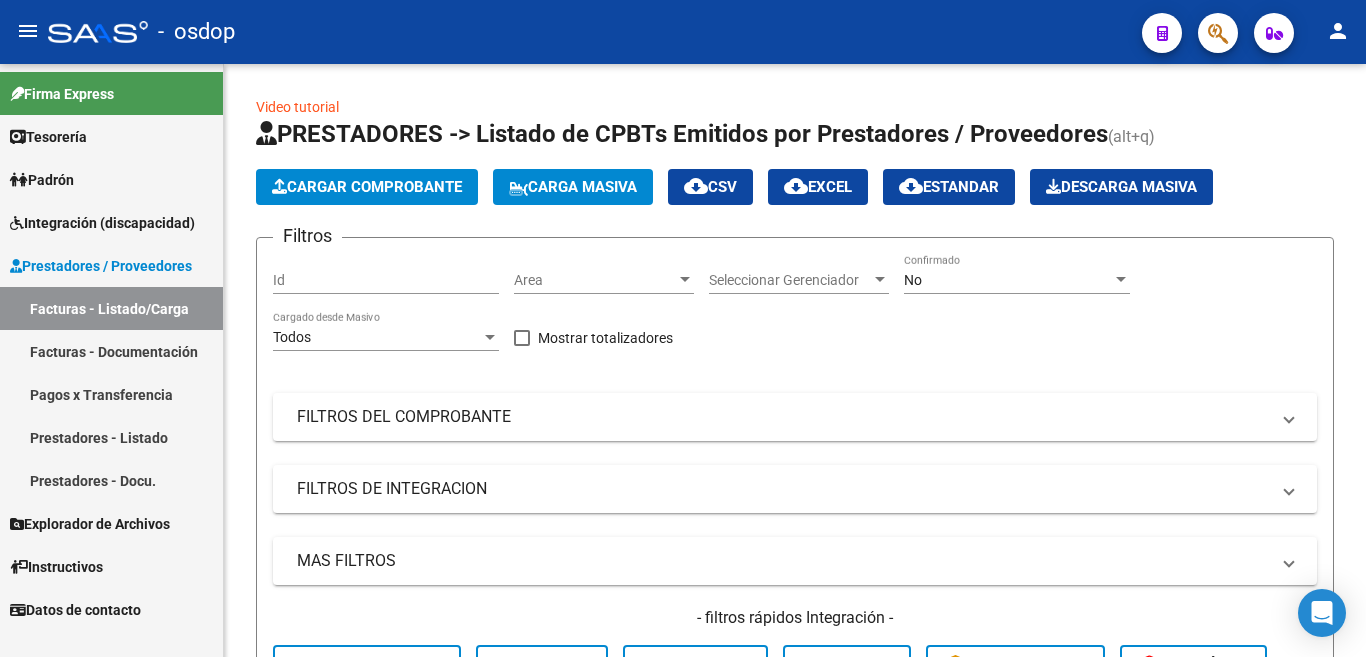 click on "-   osdop" 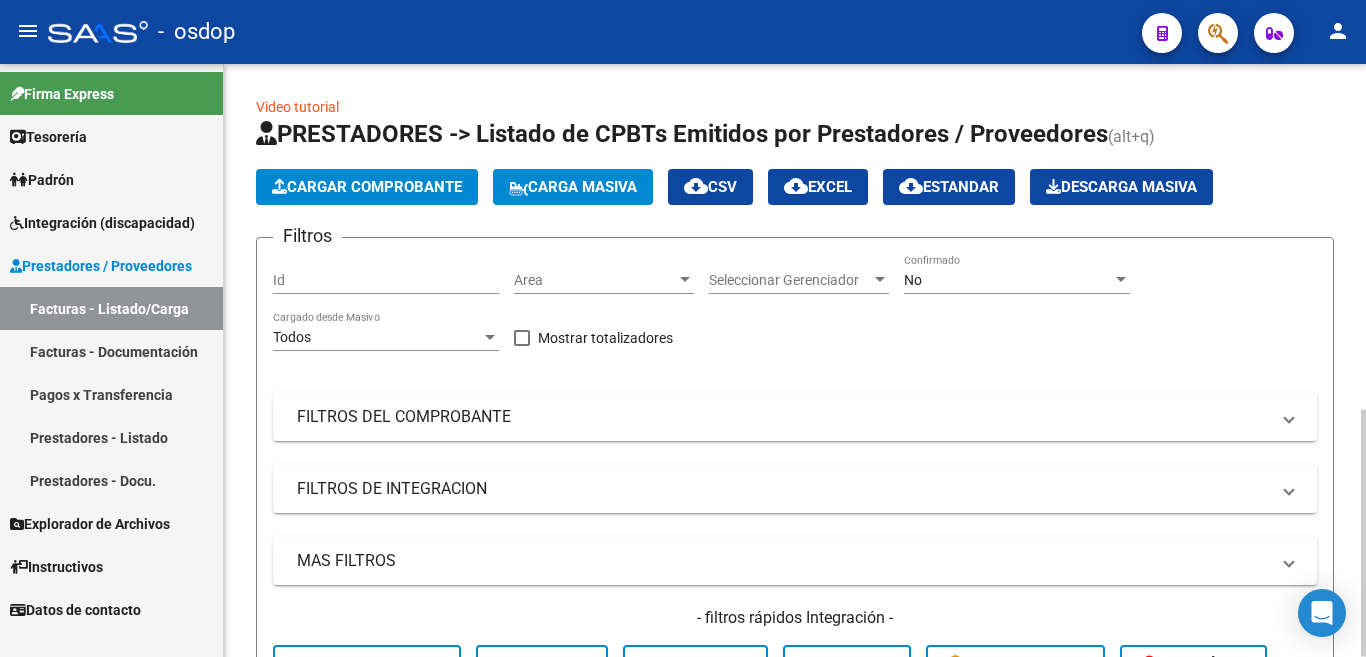 click on "Cargar Comprobante" 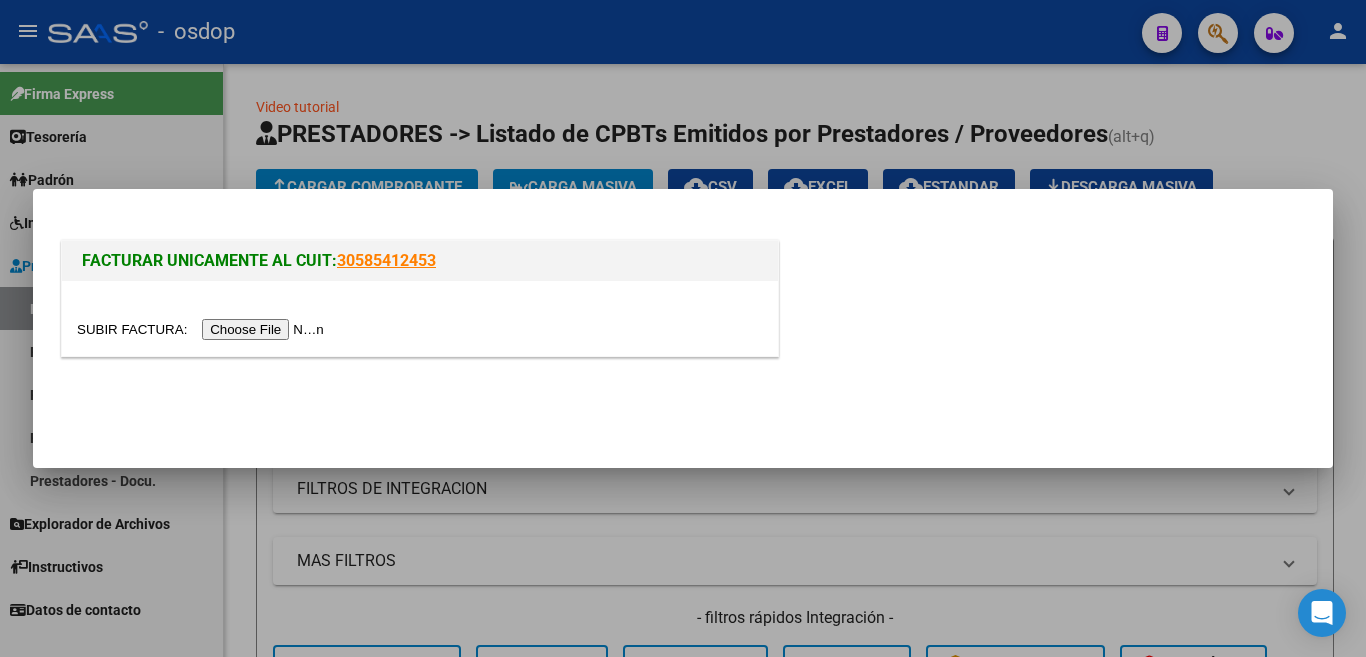 click at bounding box center [203, 329] 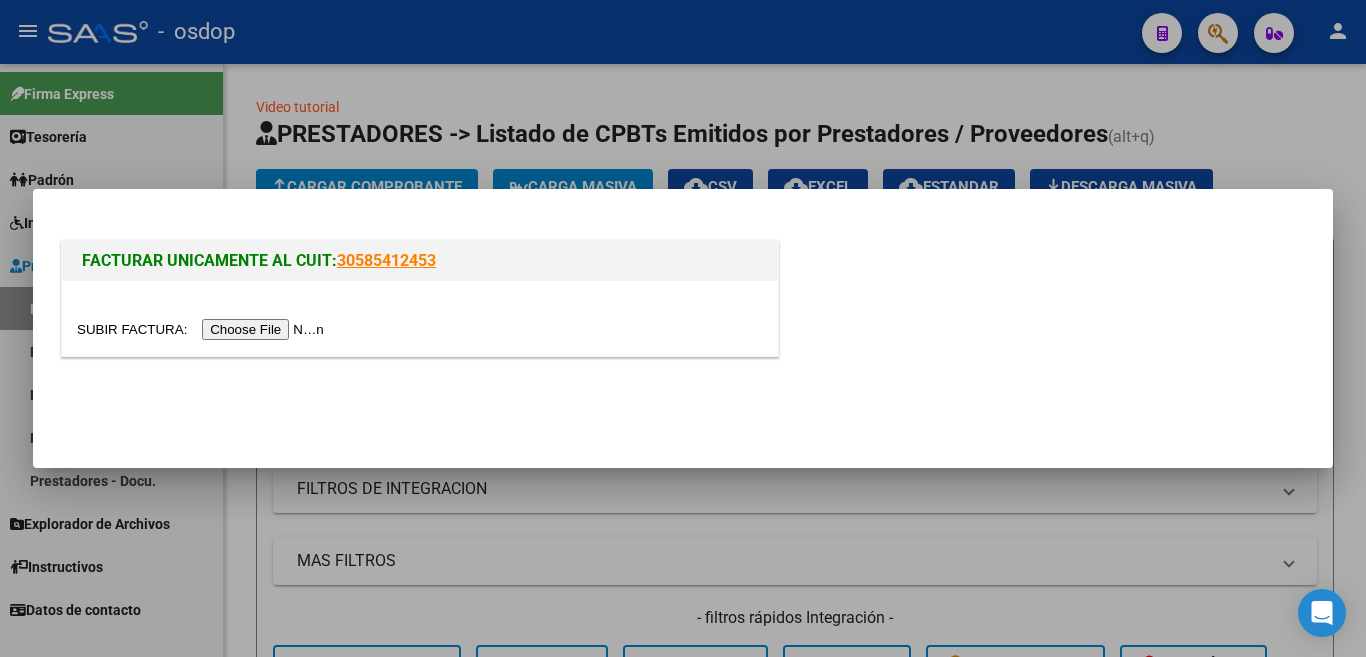 click at bounding box center (683, 328) 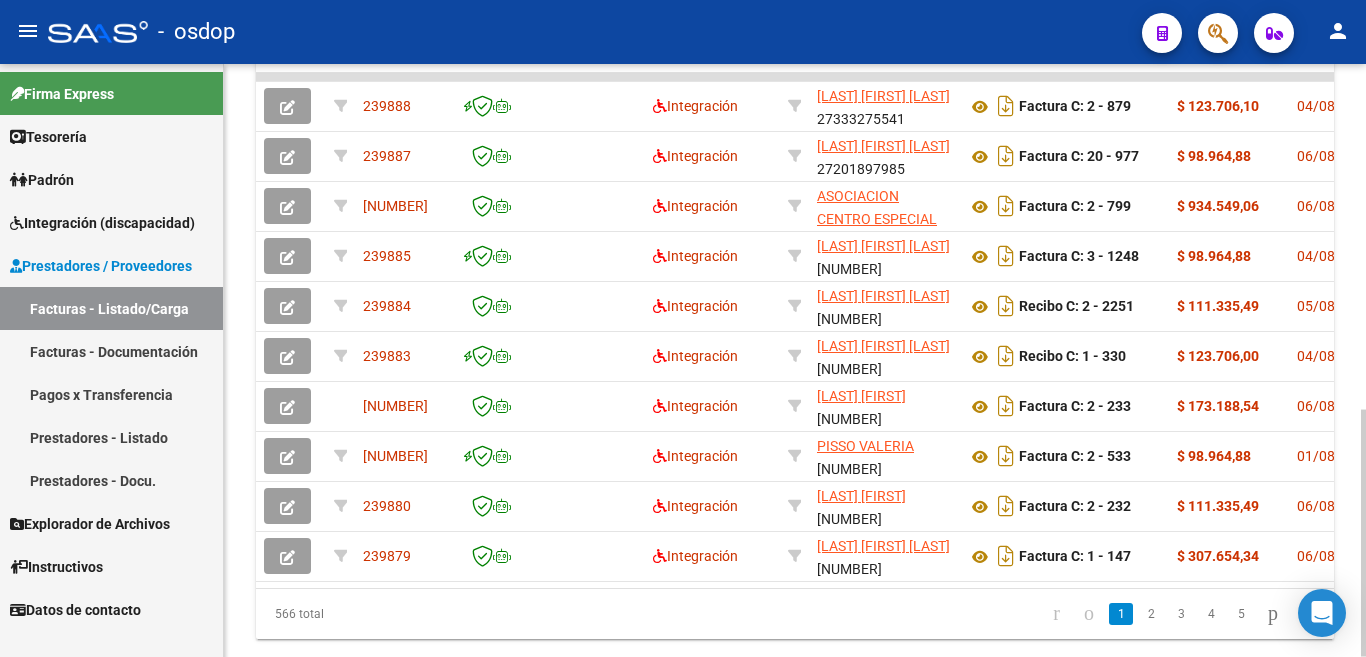 scroll, scrollTop: 800, scrollLeft: 0, axis: vertical 